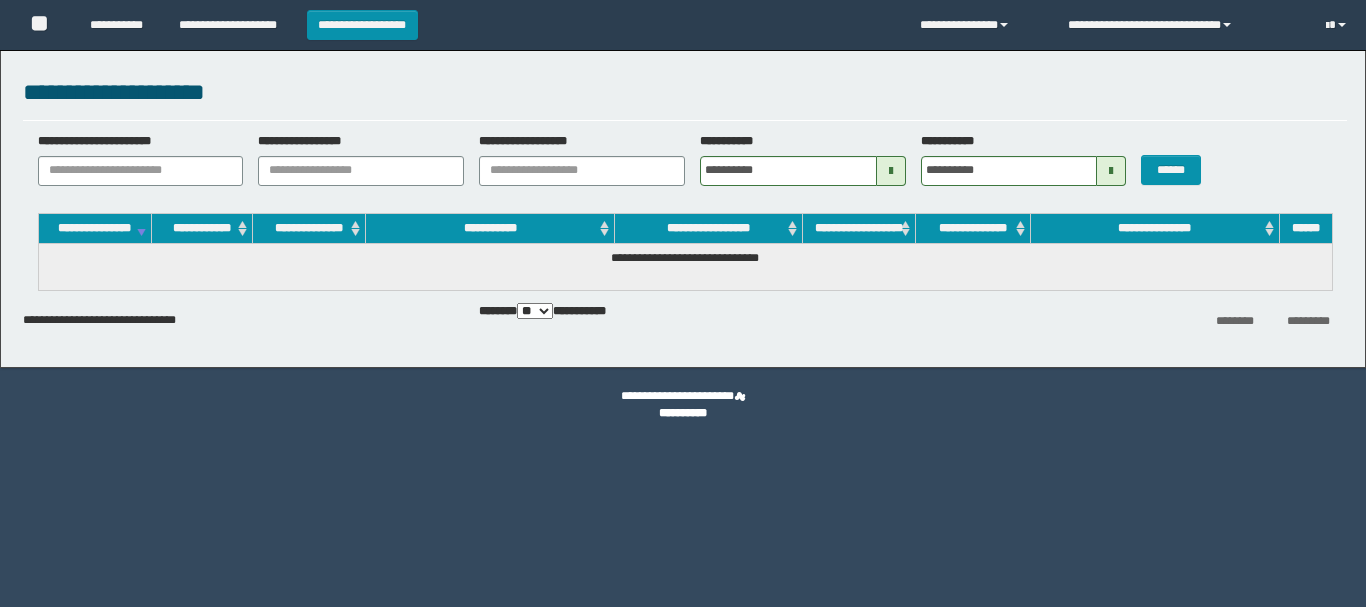 scroll, scrollTop: 0, scrollLeft: 0, axis: both 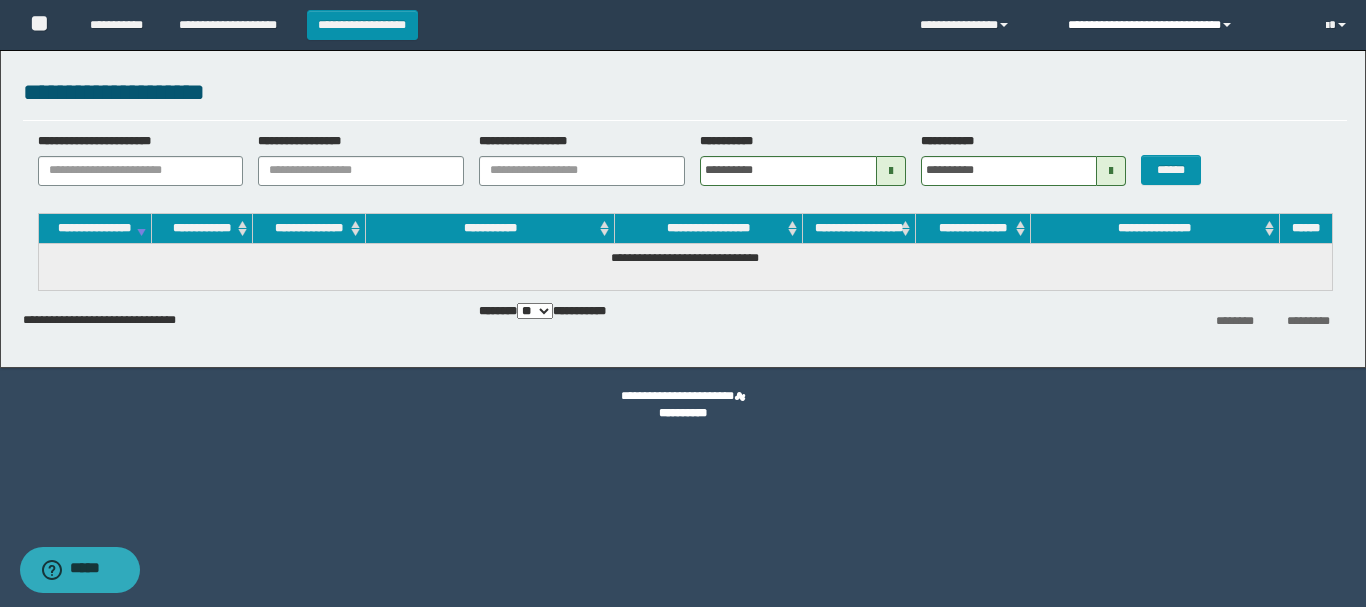 click on "**********" at bounding box center [1182, 25] 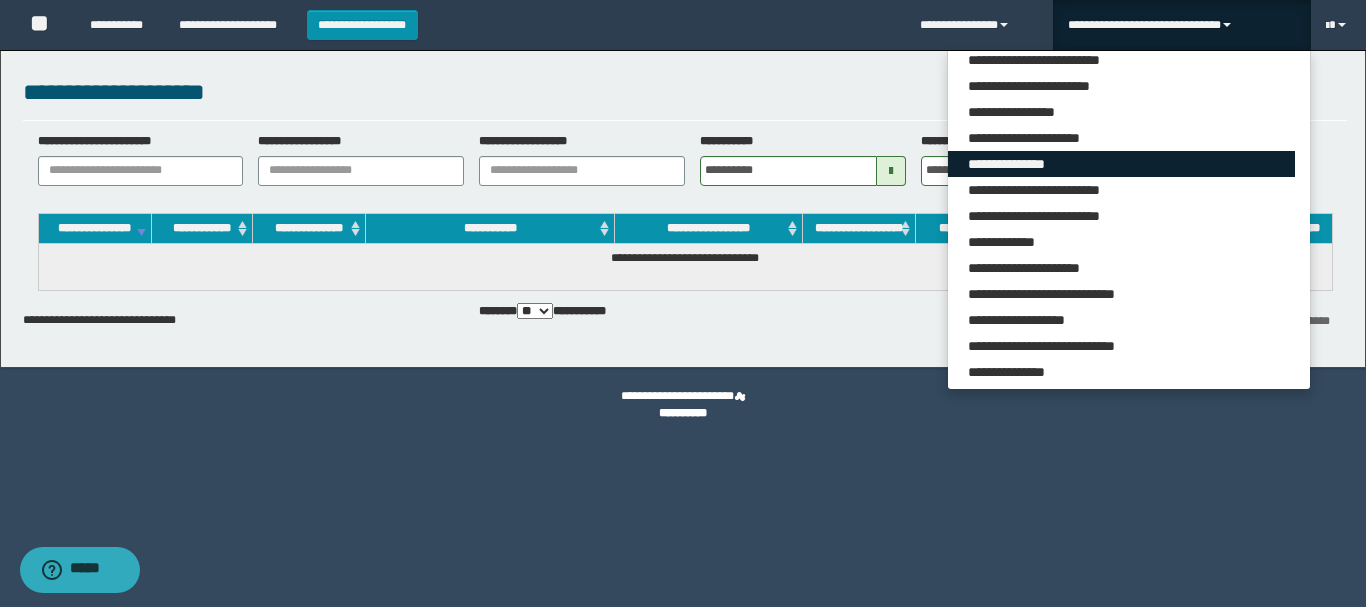scroll, scrollTop: 166, scrollLeft: 0, axis: vertical 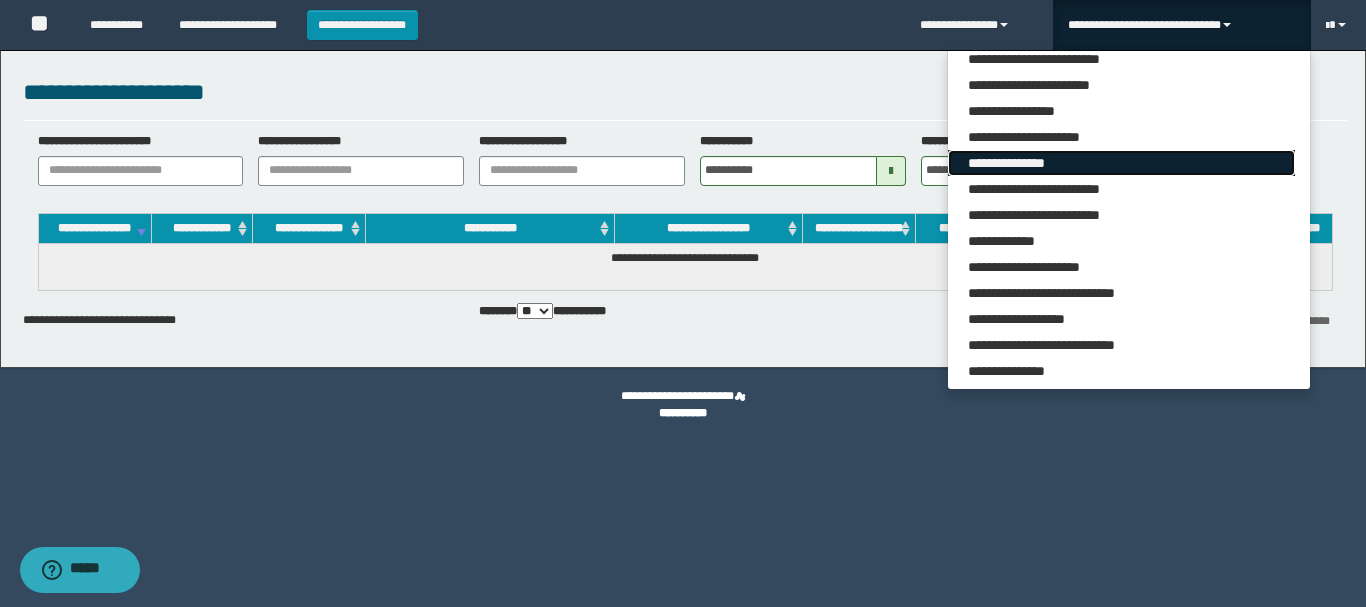 click on "**********" at bounding box center [1121, 163] 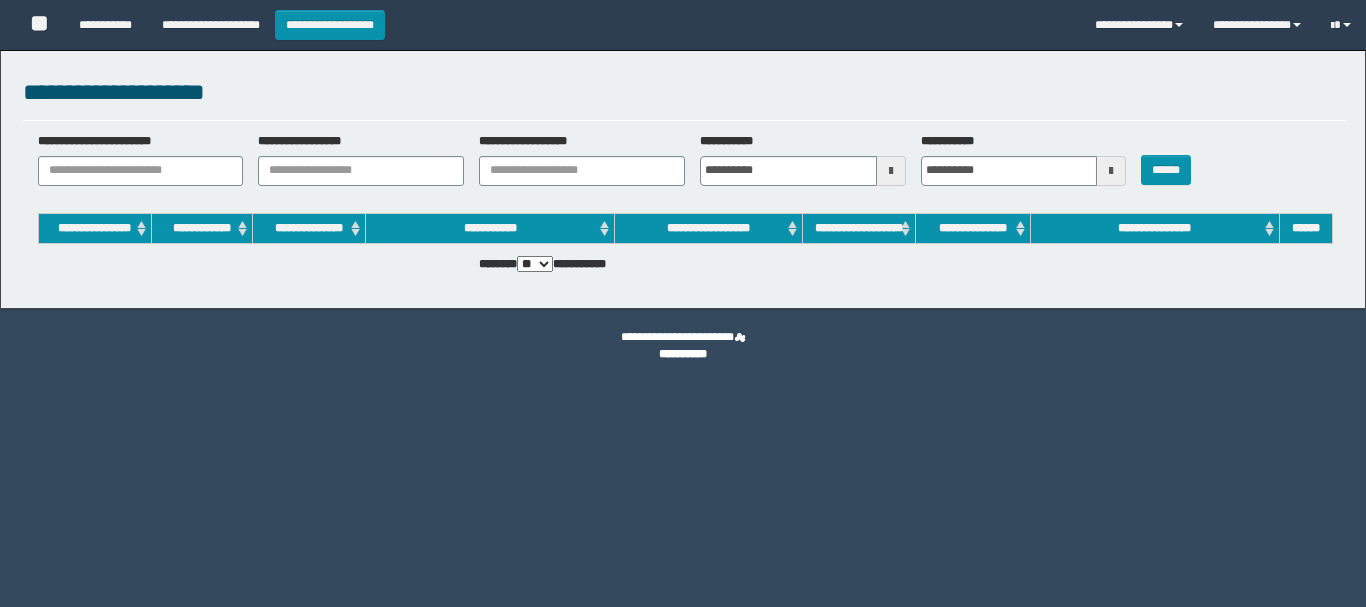 scroll, scrollTop: 0, scrollLeft: 0, axis: both 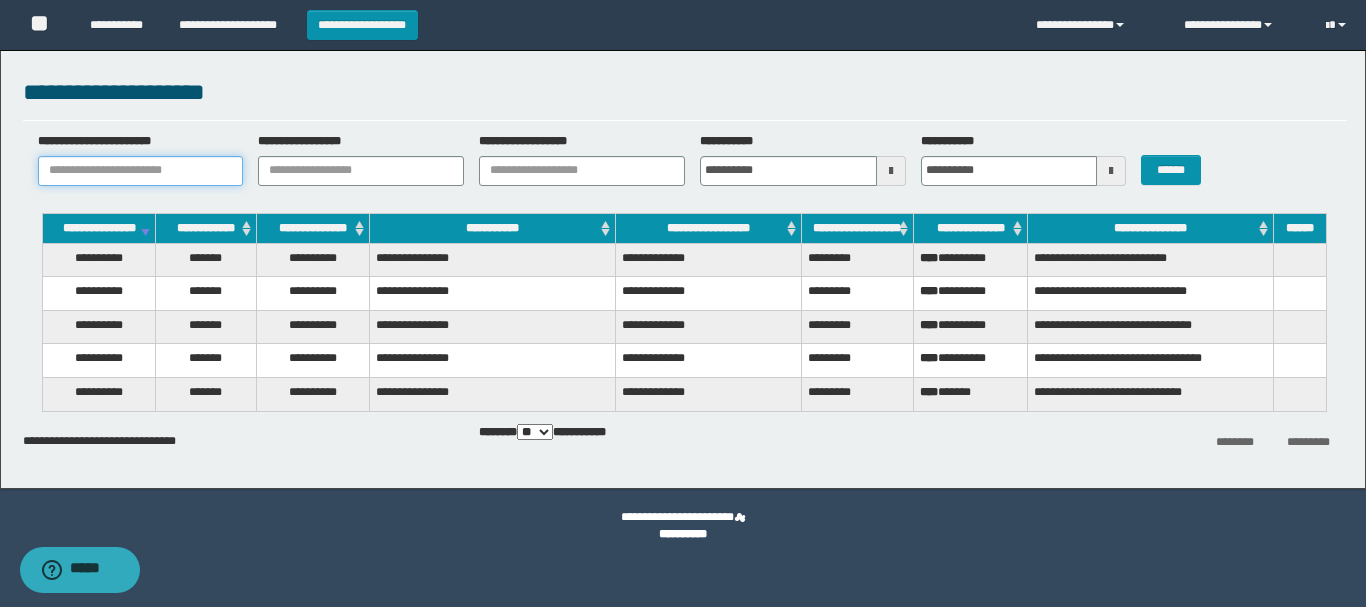 click on "**********" at bounding box center [141, 171] 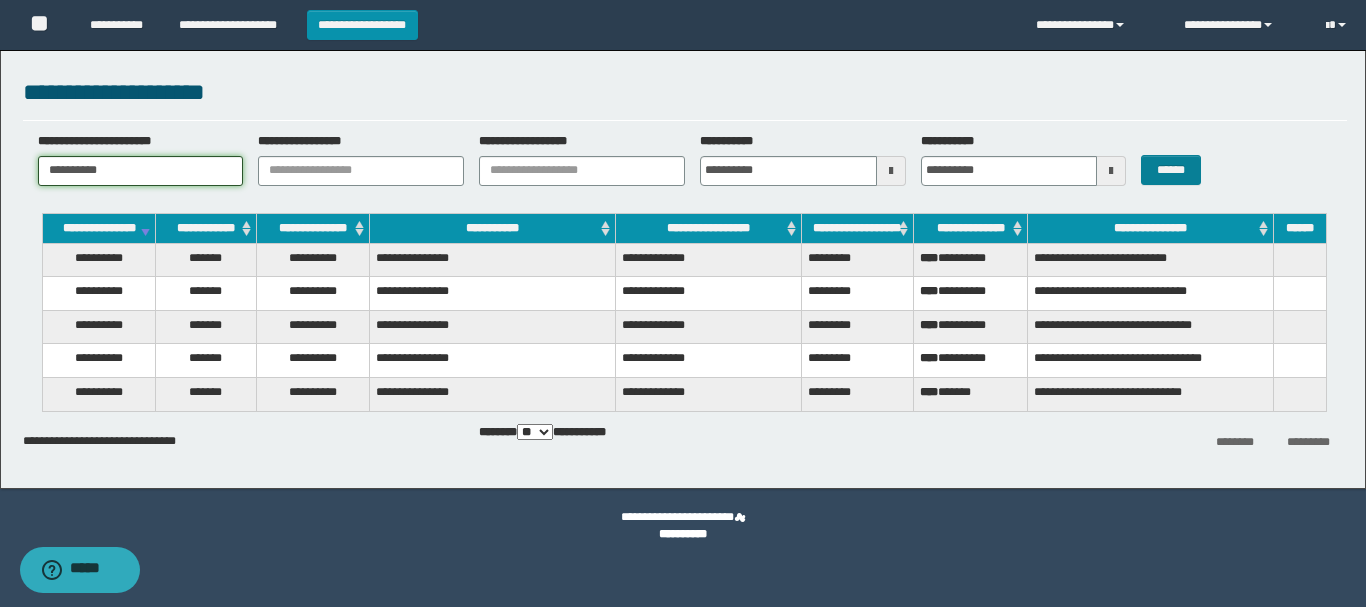 type on "**********" 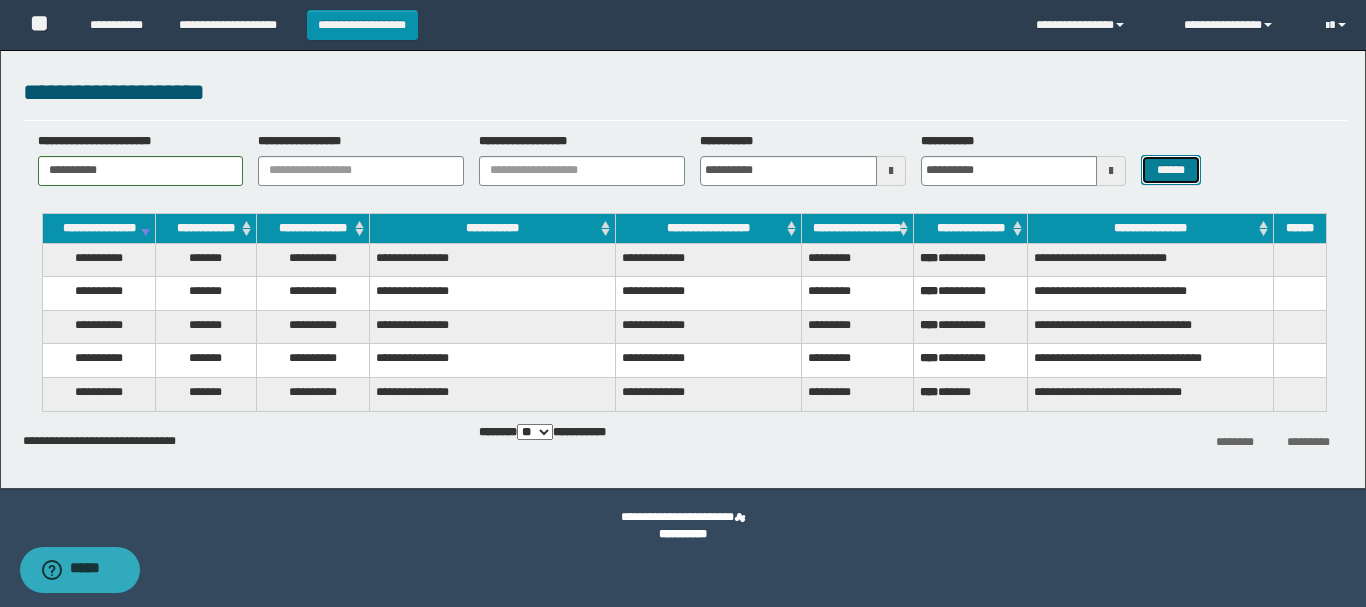 click on "******" at bounding box center [1170, 170] 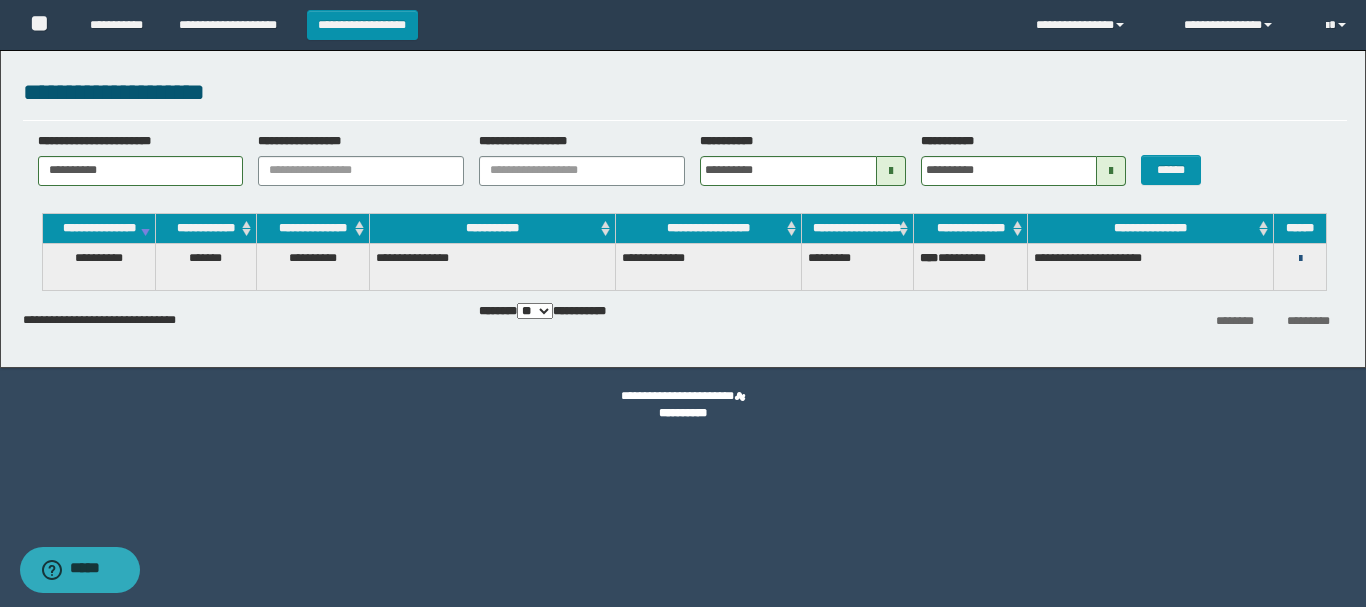 click at bounding box center (1300, 259) 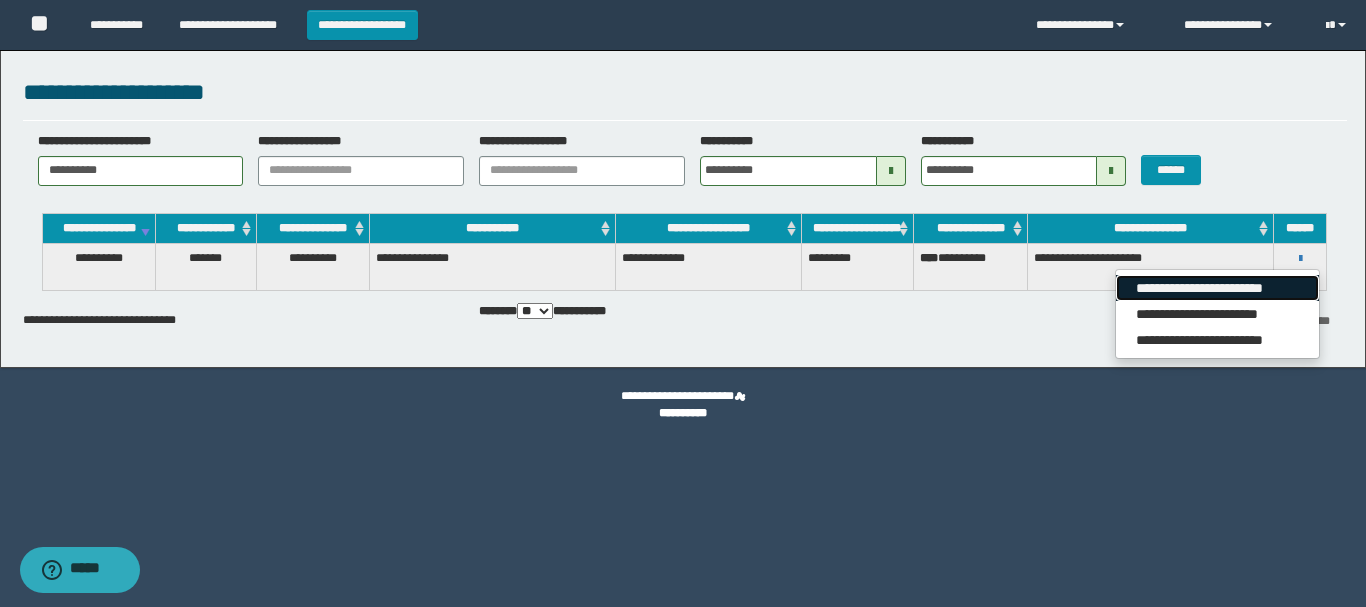 click on "**********" at bounding box center (1217, 288) 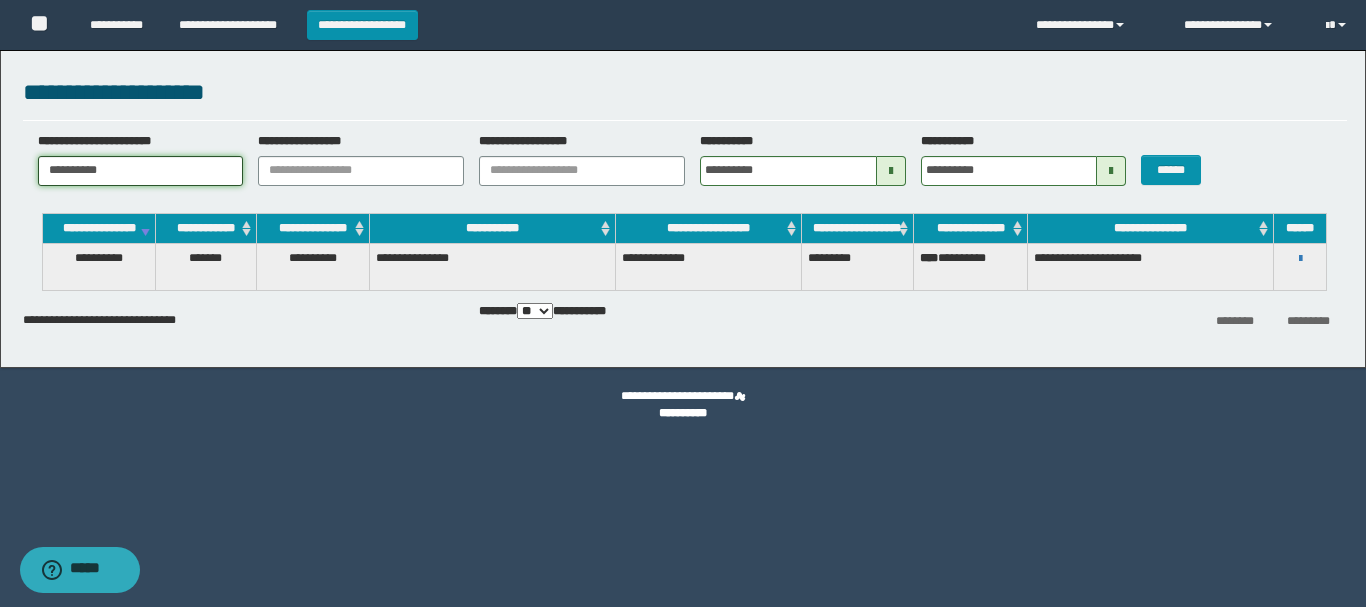 drag, startPoint x: 152, startPoint y: 161, endPoint x: 0, endPoint y: 161, distance: 152 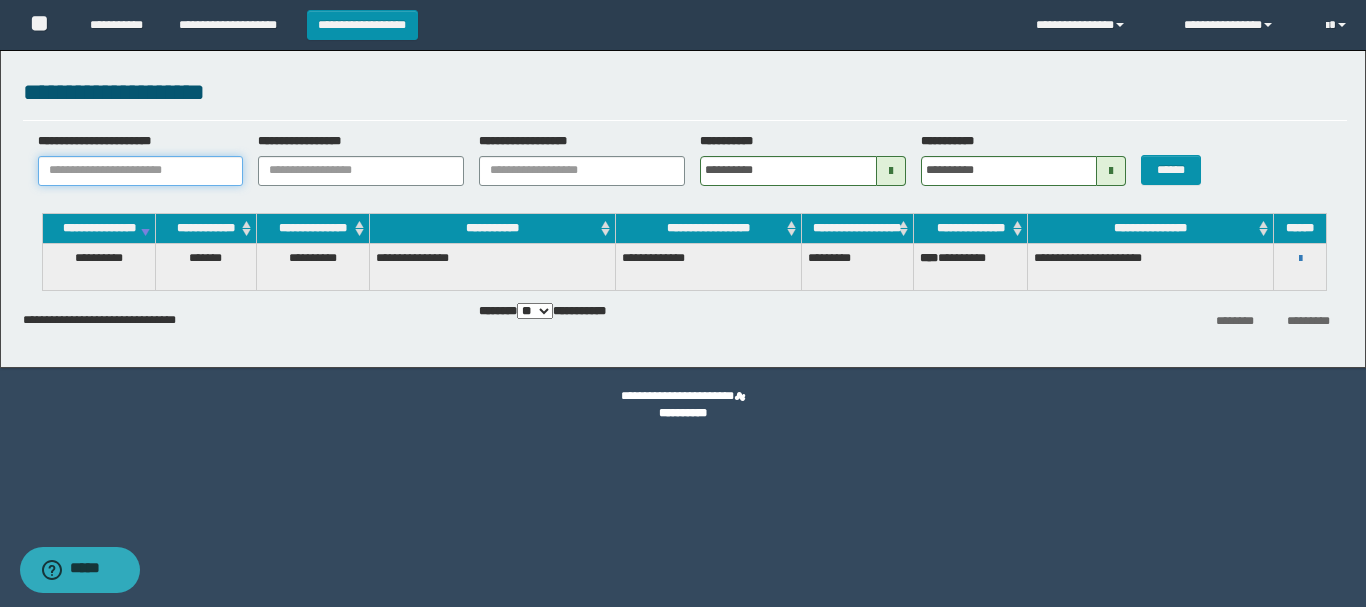 paste on "********" 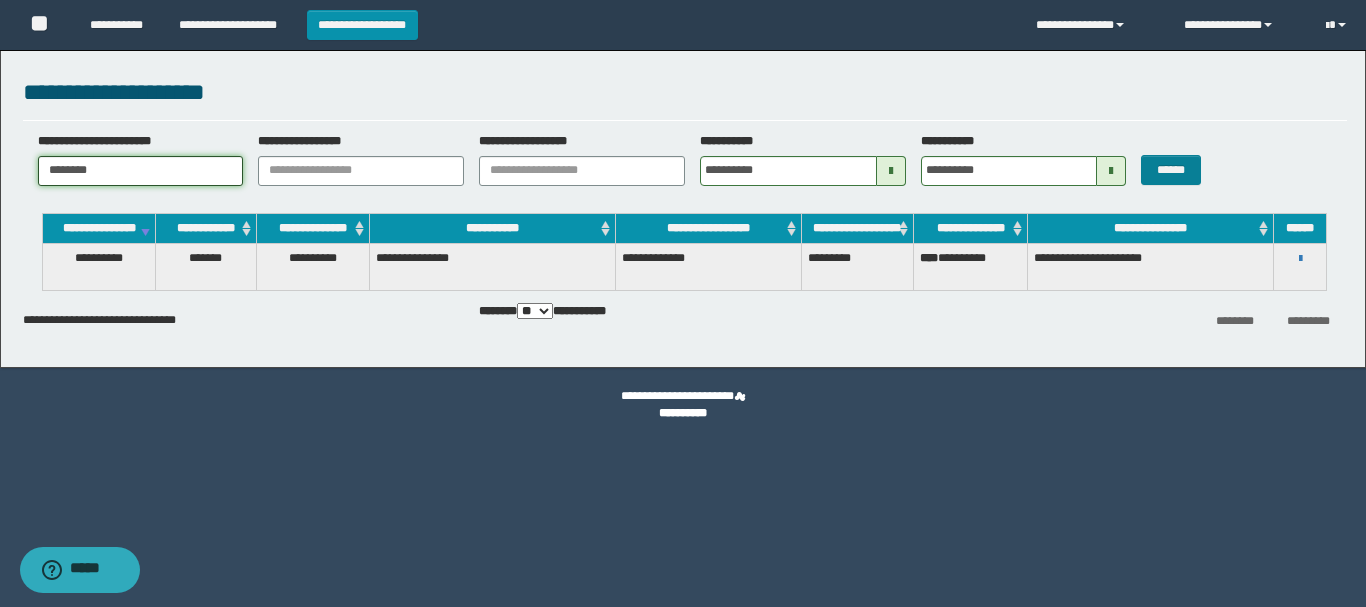 type on "********" 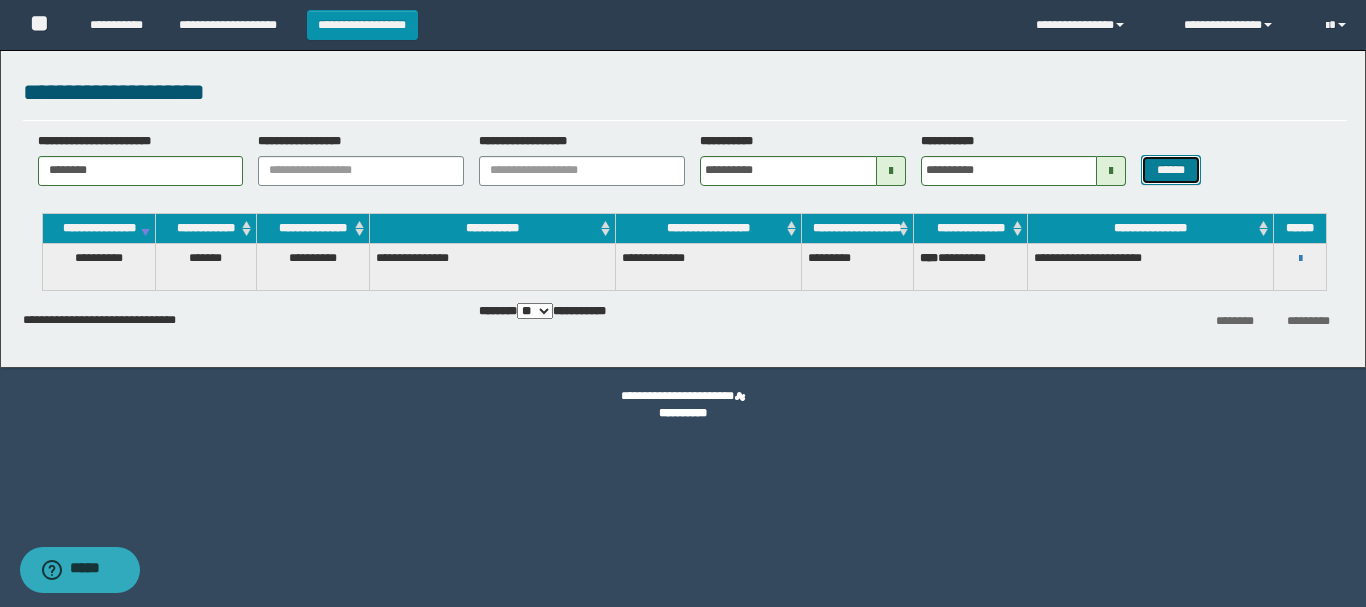 drag, startPoint x: 1166, startPoint y: 158, endPoint x: 949, endPoint y: 392, distance: 319.13162 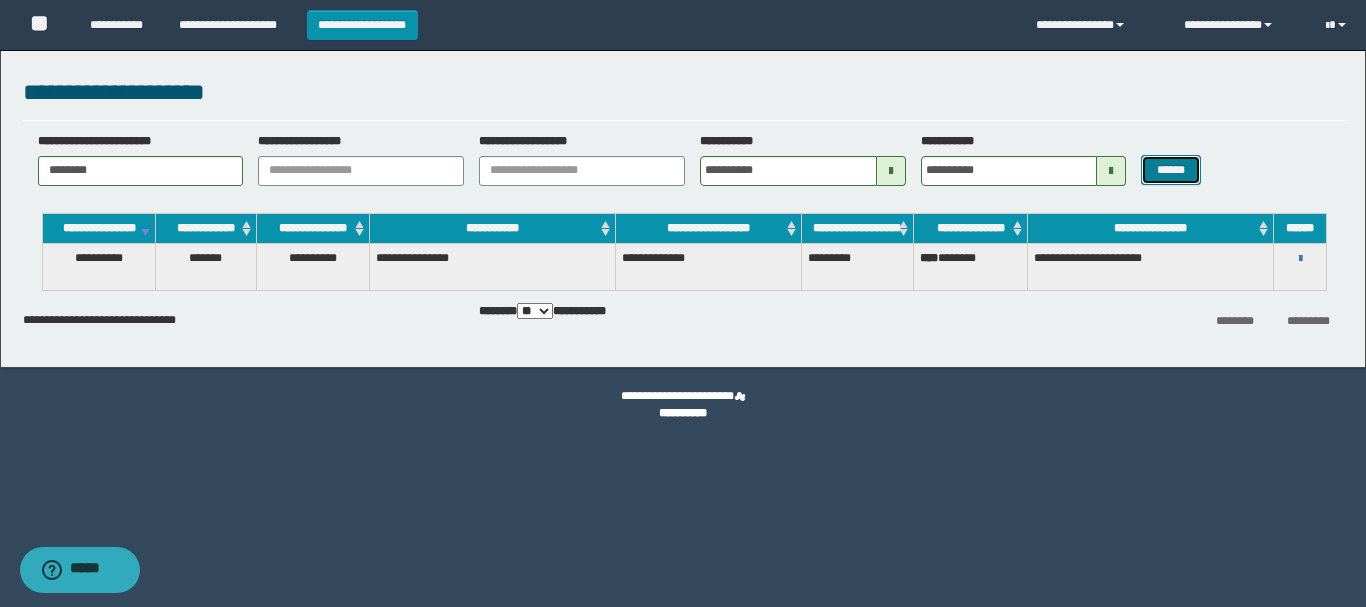 click on "******" at bounding box center (1170, 170) 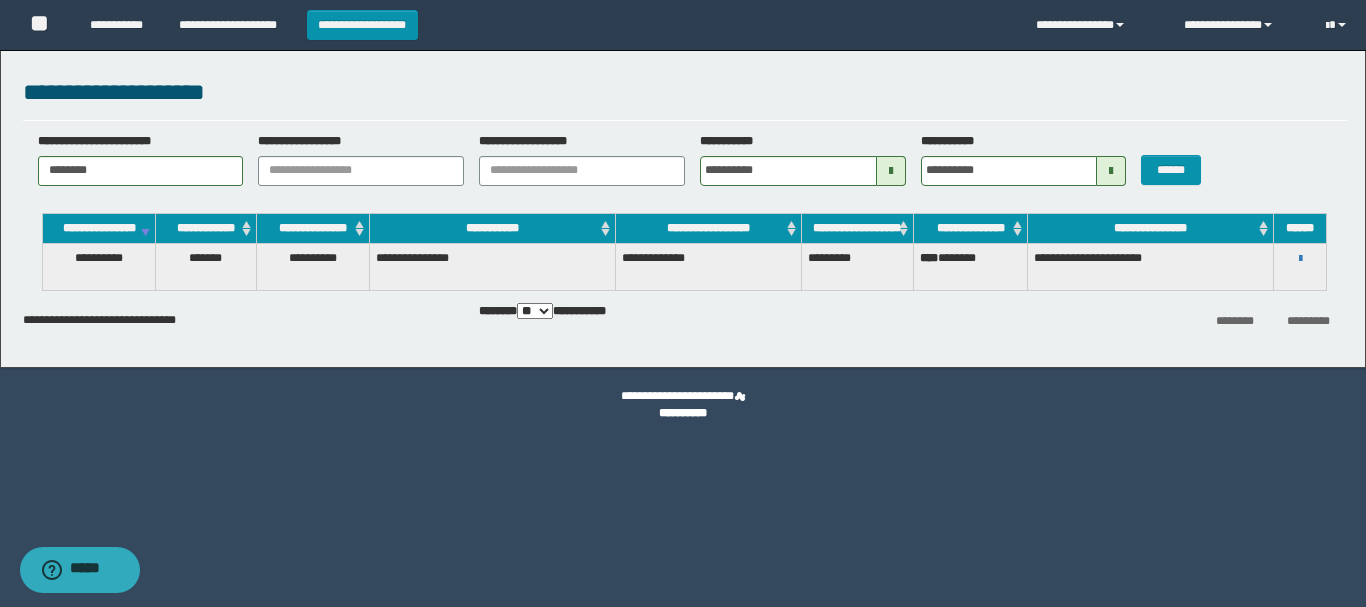 click on "**********" at bounding box center [1299, 266] 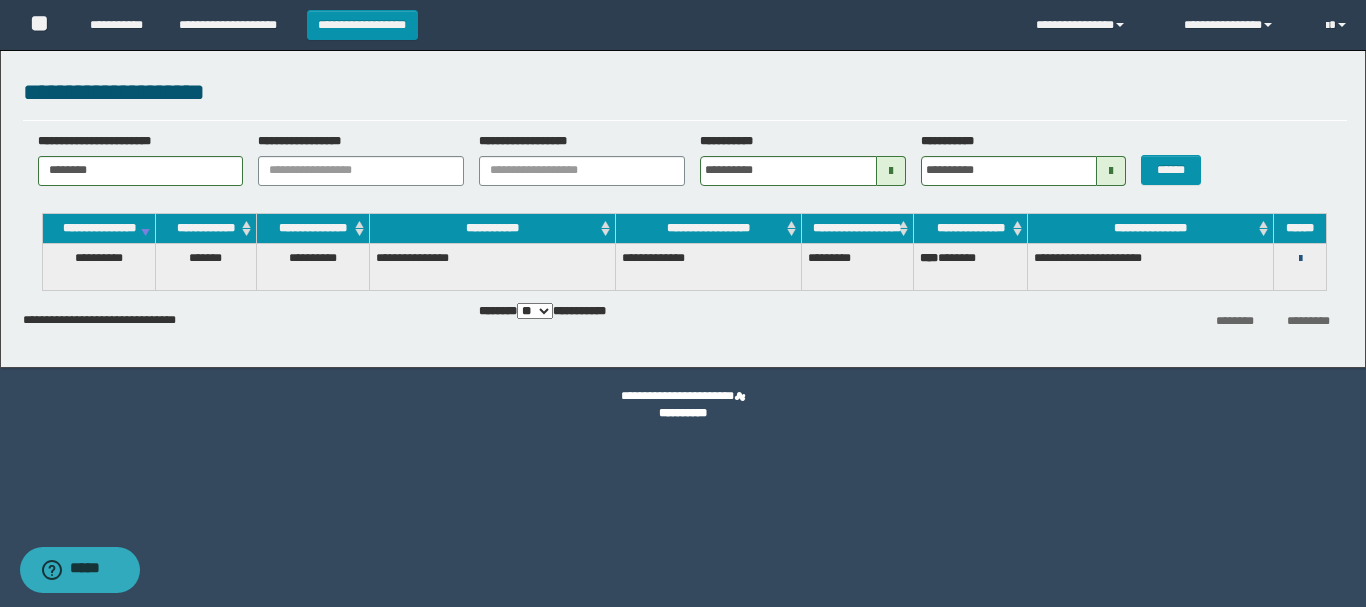 drag, startPoint x: 1295, startPoint y: 276, endPoint x: 1301, endPoint y: 267, distance: 10.816654 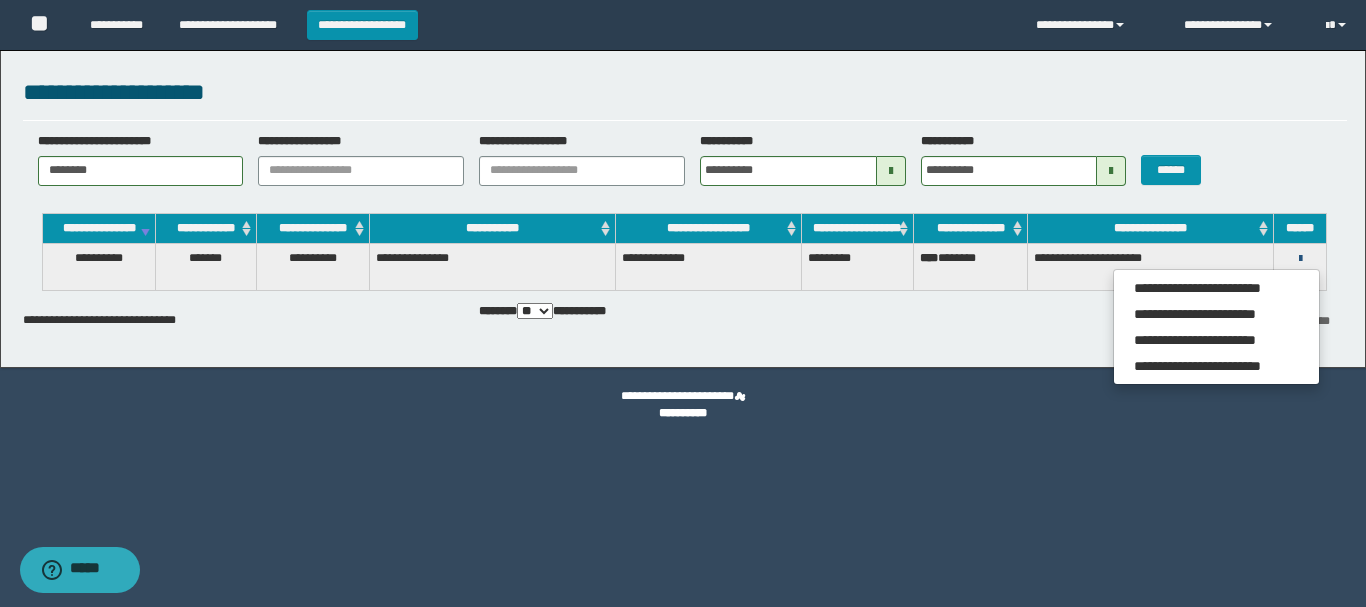 click at bounding box center (1300, 259) 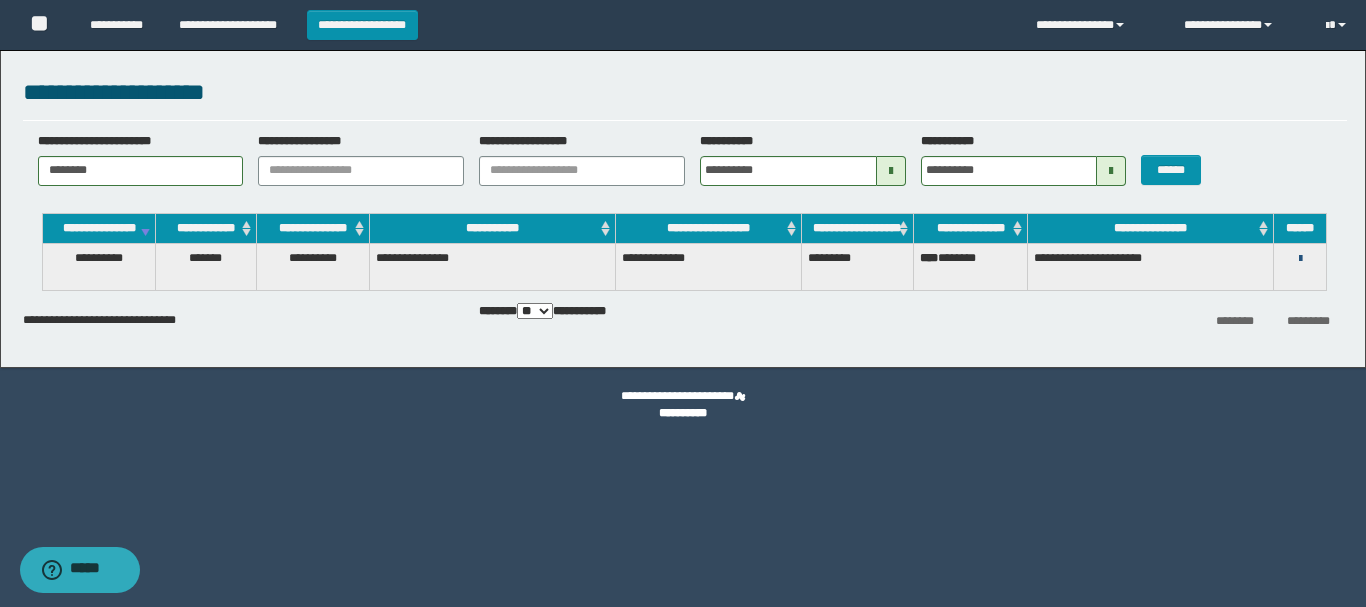 click at bounding box center [1300, 259] 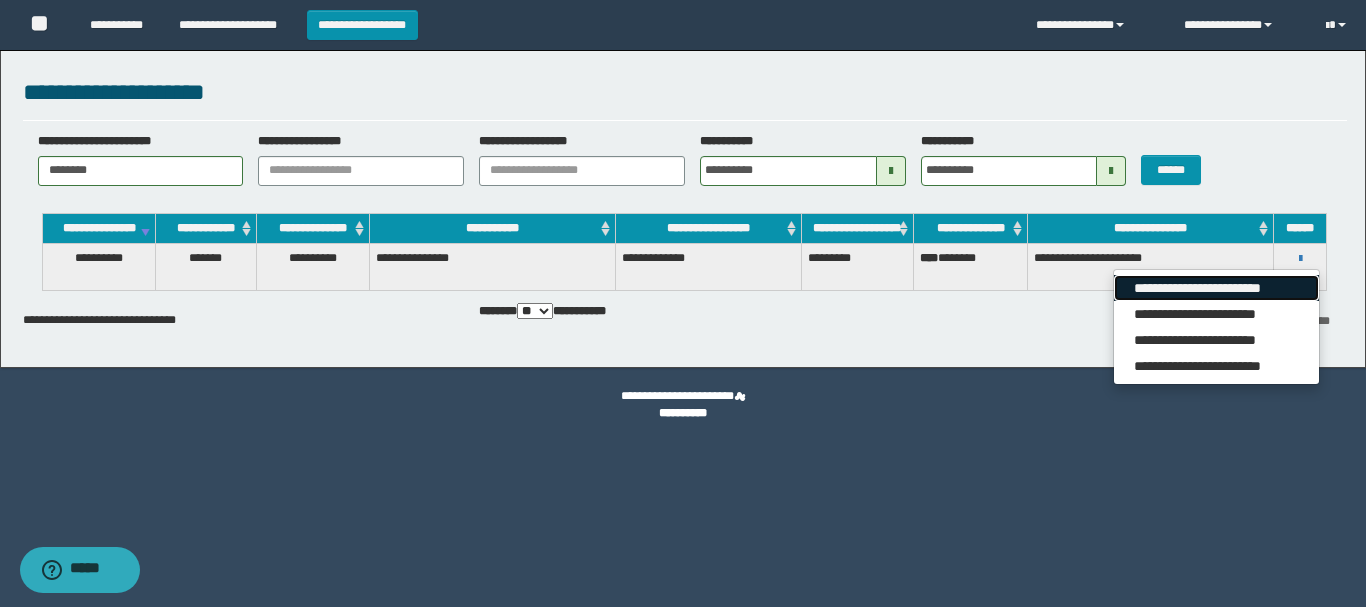 click on "**********" at bounding box center (1216, 288) 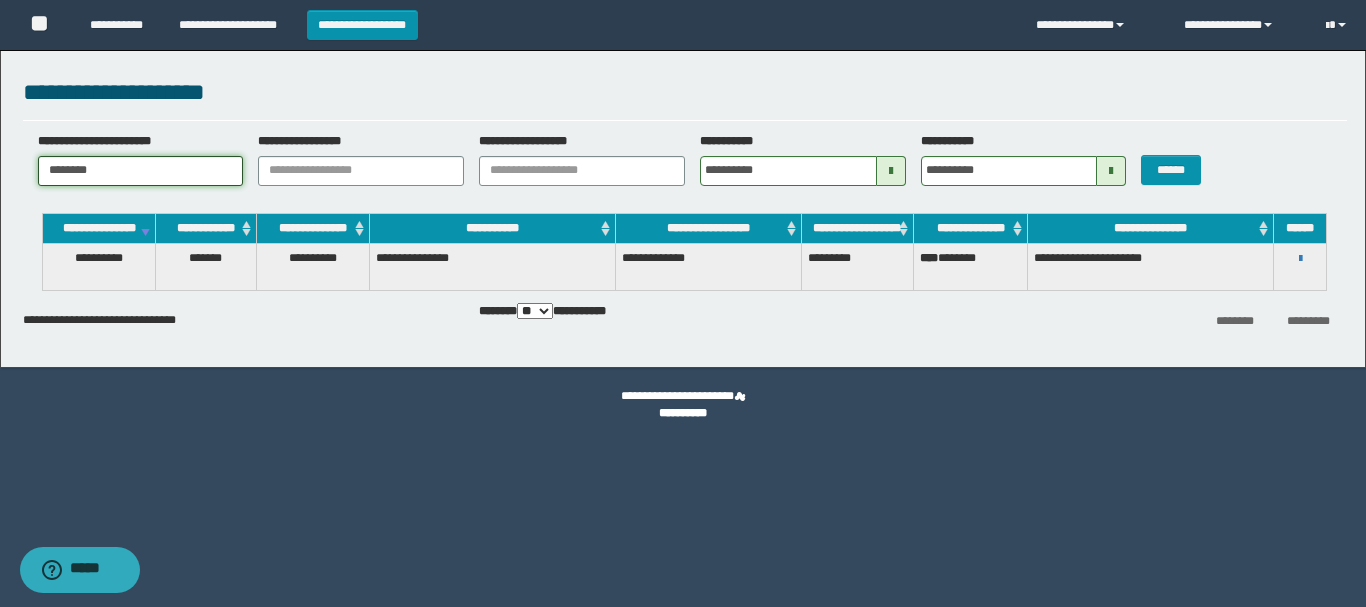 drag, startPoint x: 209, startPoint y: 179, endPoint x: 0, endPoint y: 168, distance: 209.28928 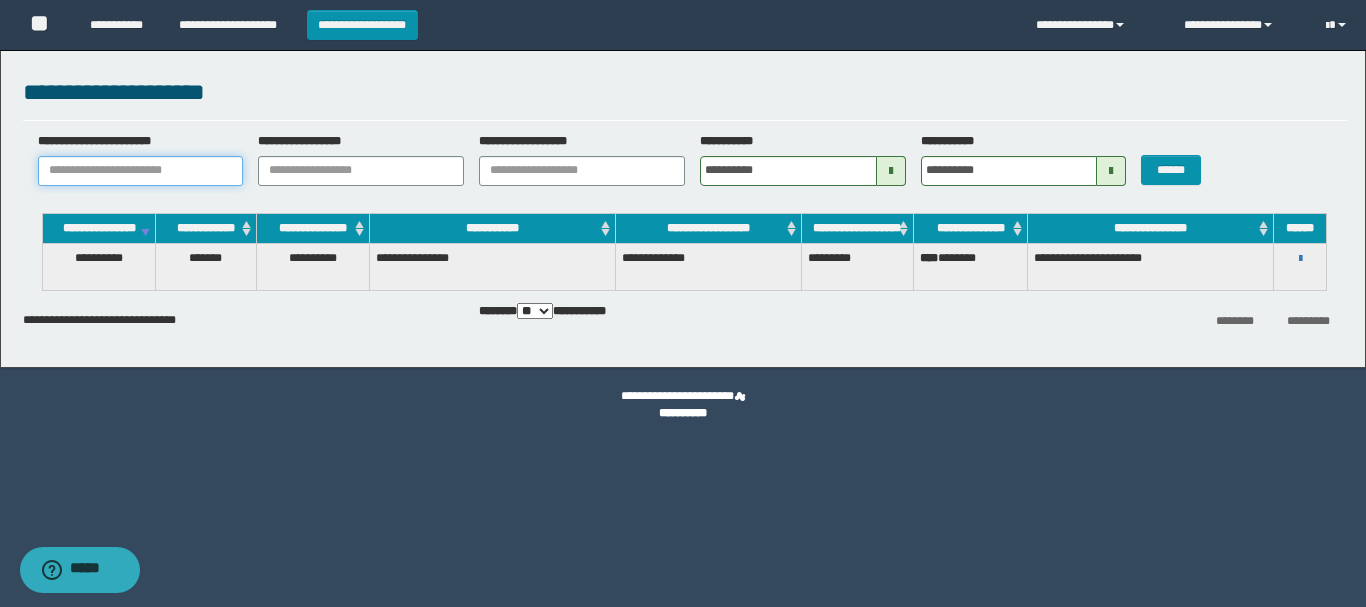paste on "**********" 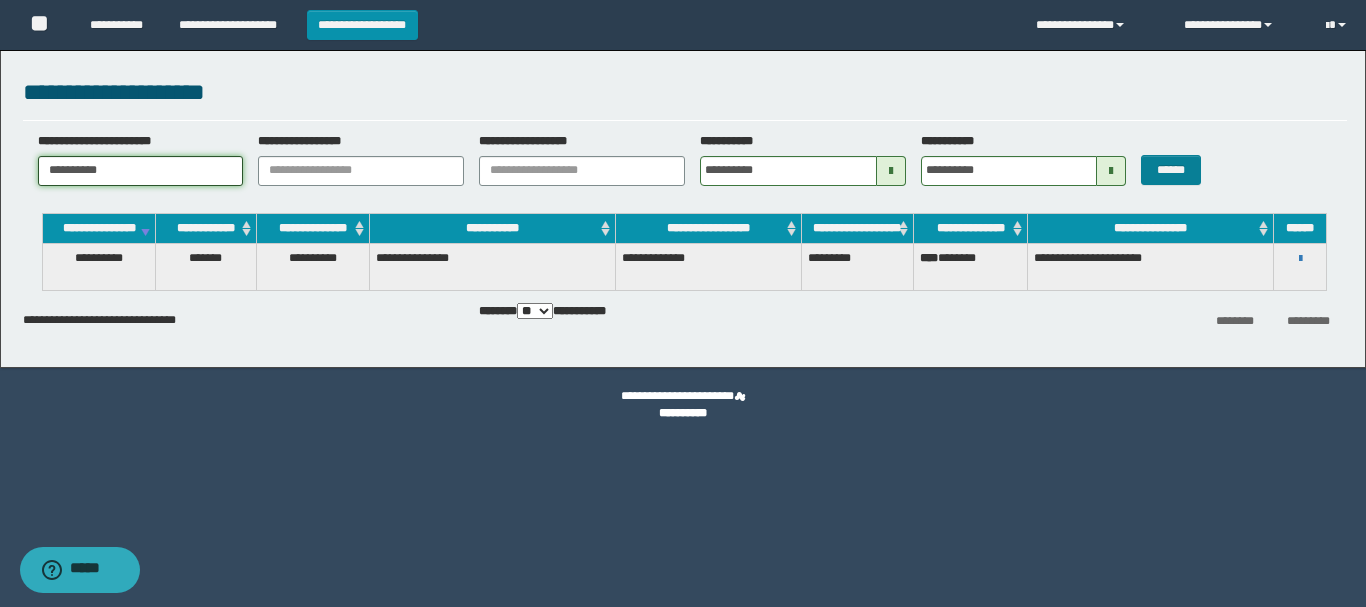 type on "**********" 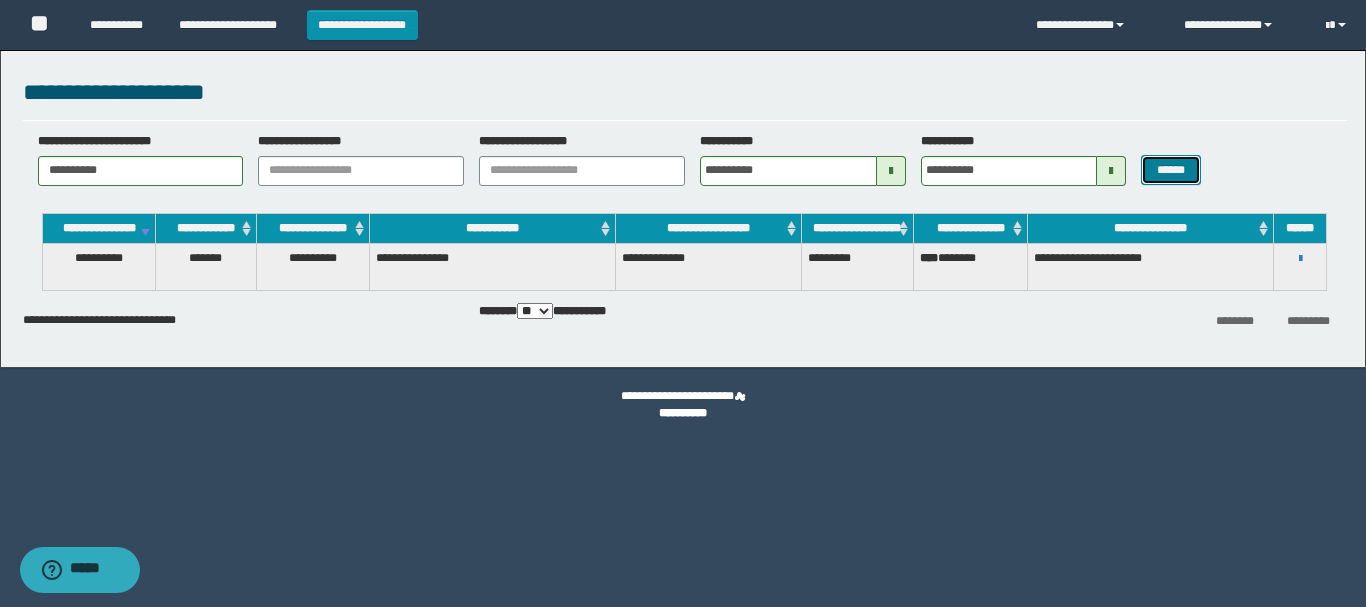 click on "******" at bounding box center (1170, 170) 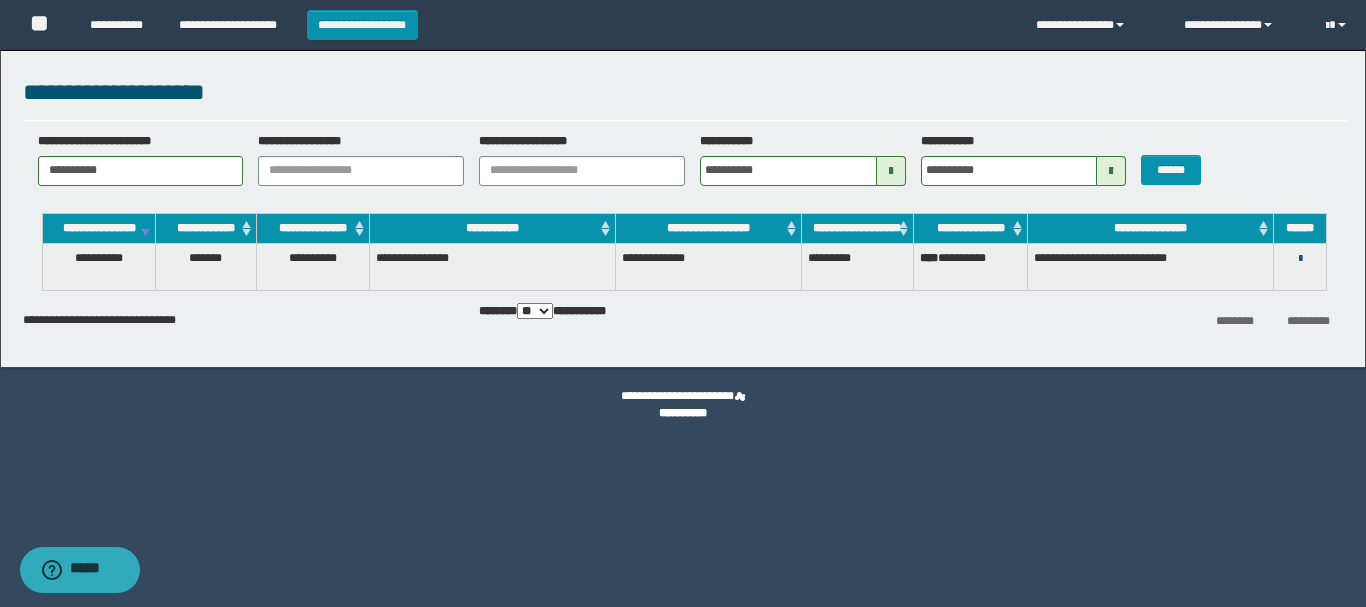 click at bounding box center [1300, 259] 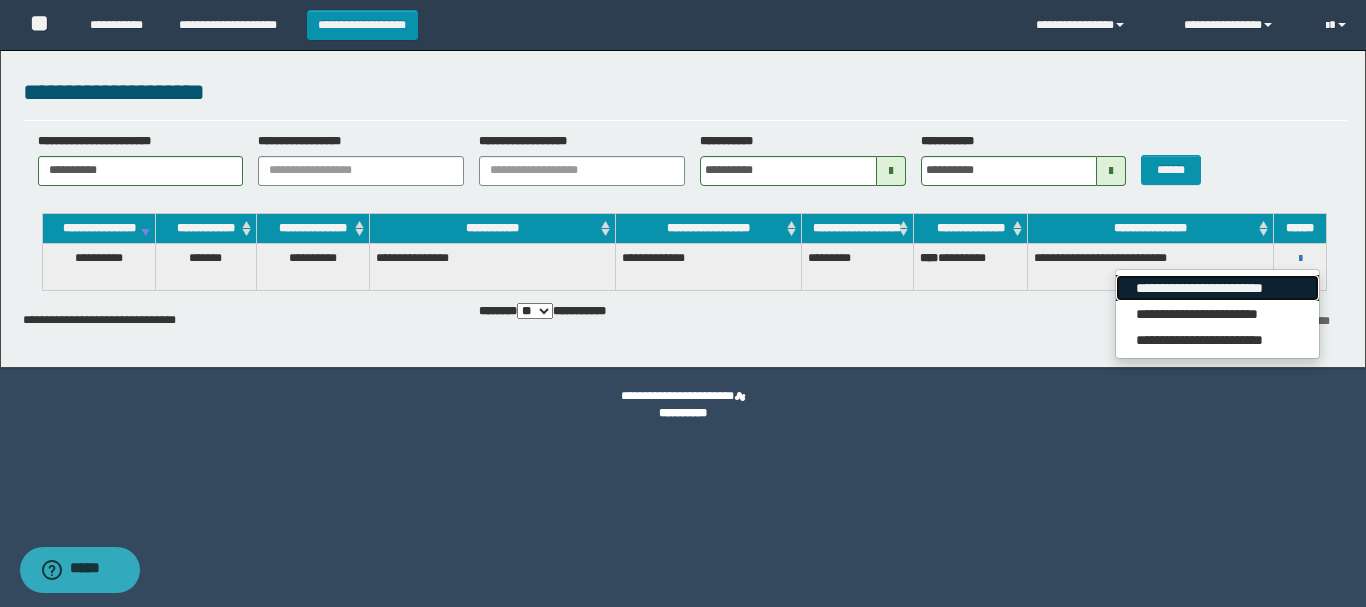 click on "**********" at bounding box center (1217, 288) 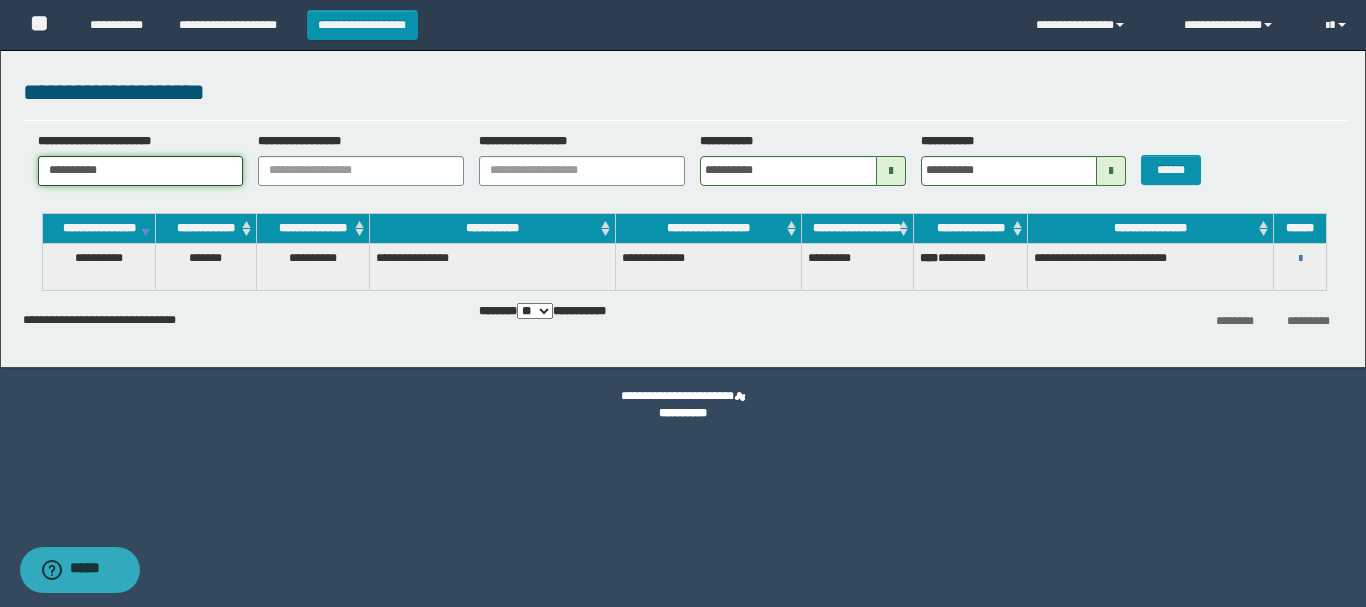 drag, startPoint x: 176, startPoint y: 163, endPoint x: 0, endPoint y: 164, distance: 176.00284 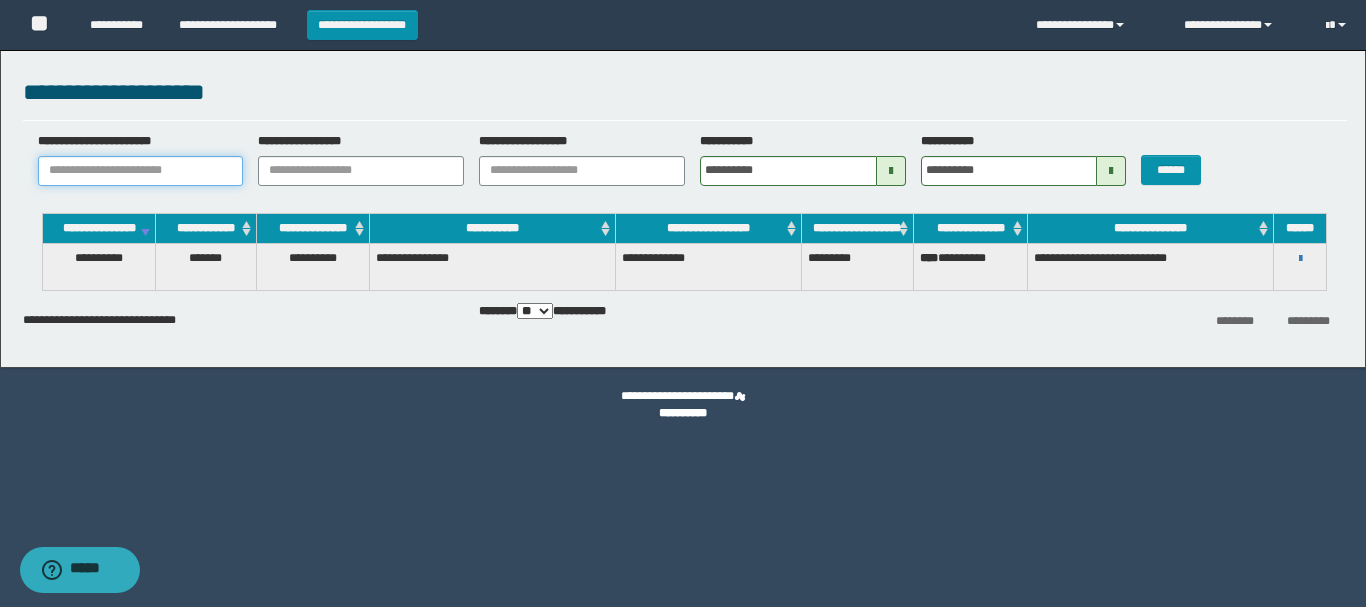 paste on "**********" 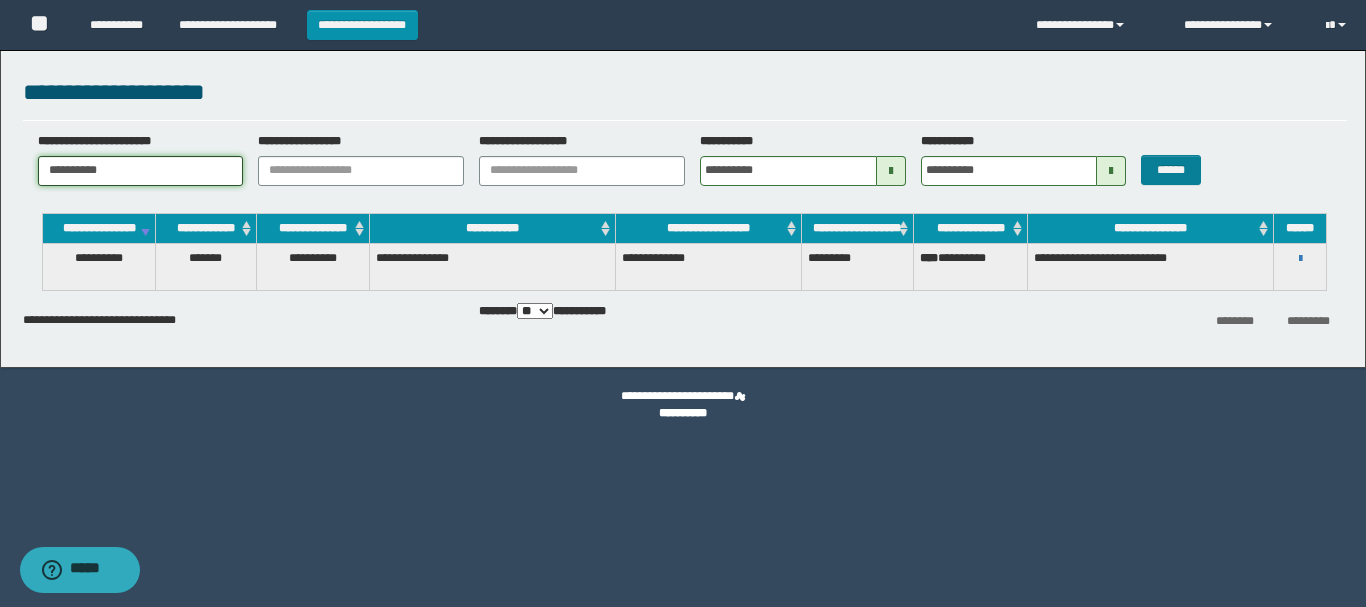 type on "**********" 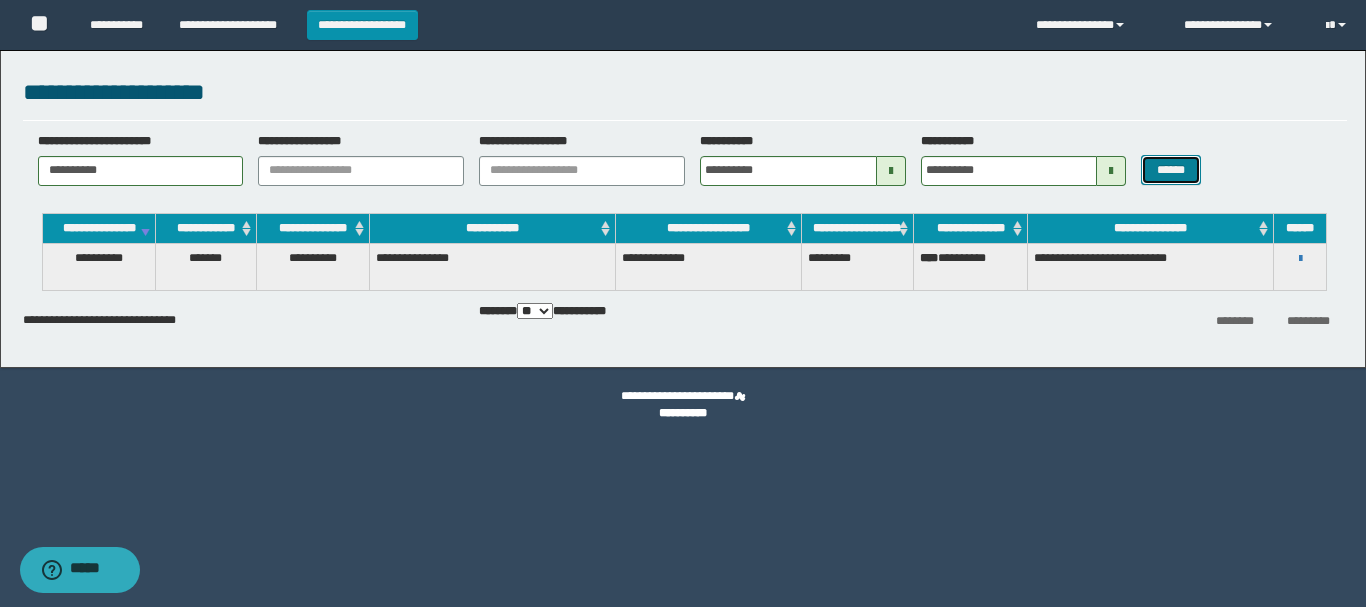 click on "******" at bounding box center (1170, 170) 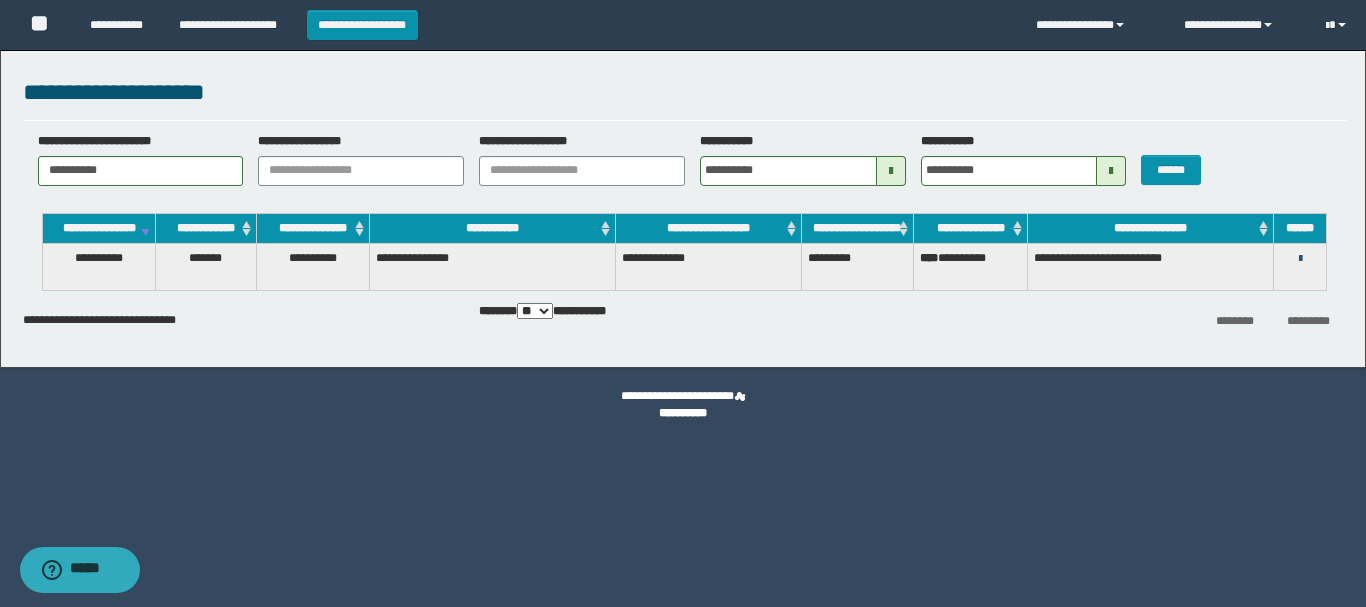 click at bounding box center [1300, 259] 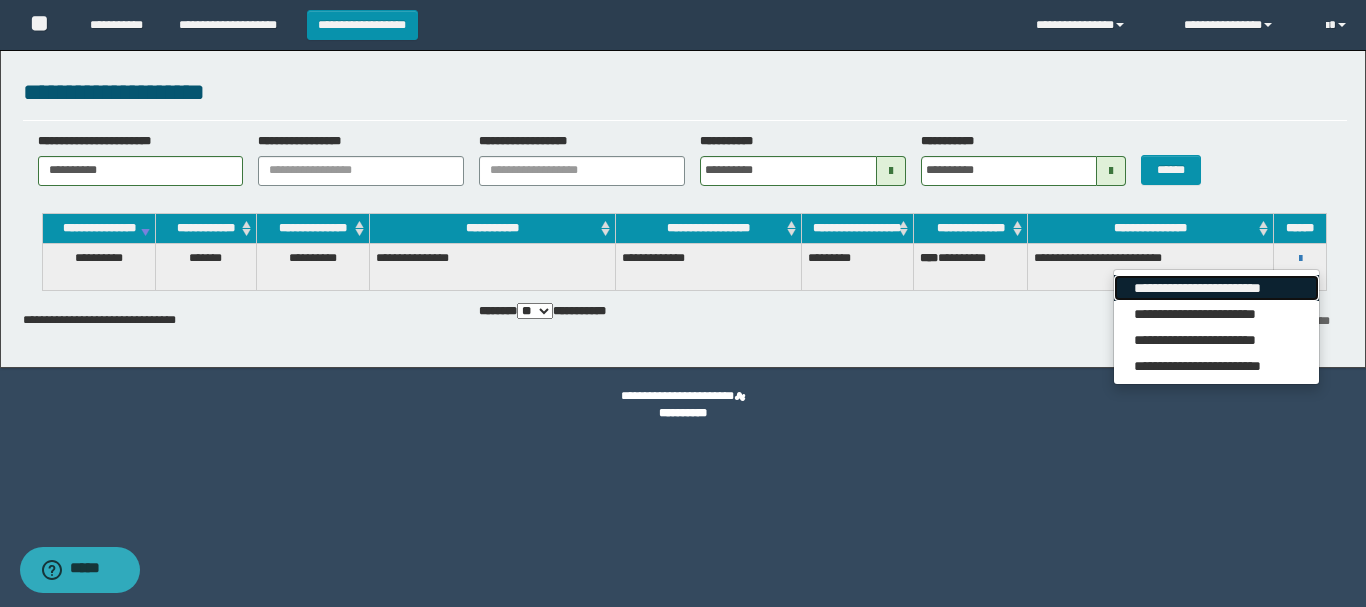 click on "**********" at bounding box center (1216, 288) 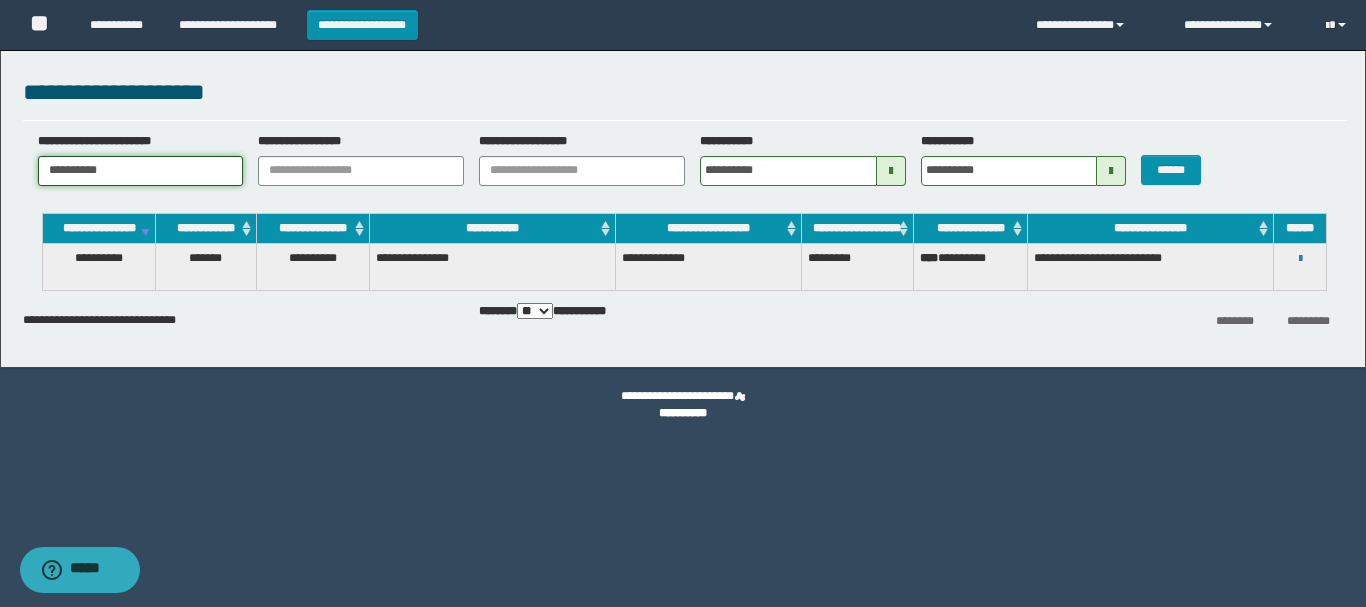drag, startPoint x: 76, startPoint y: 165, endPoint x: 0, endPoint y: 160, distance: 76.1643 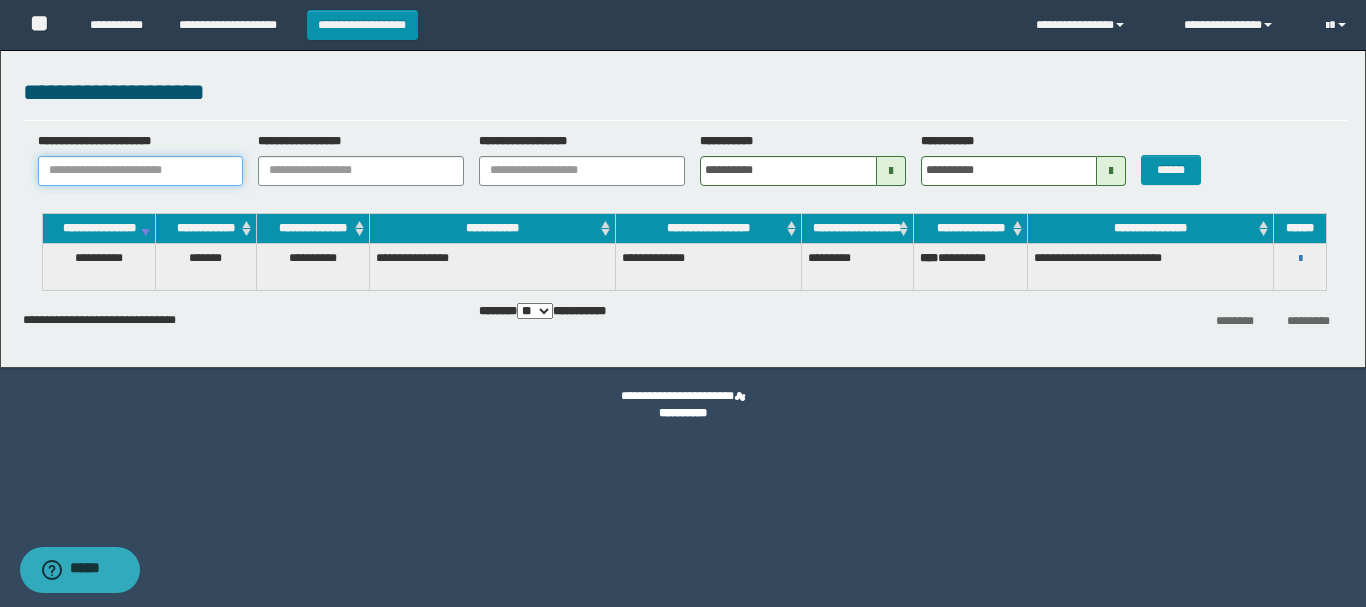 paste on "********" 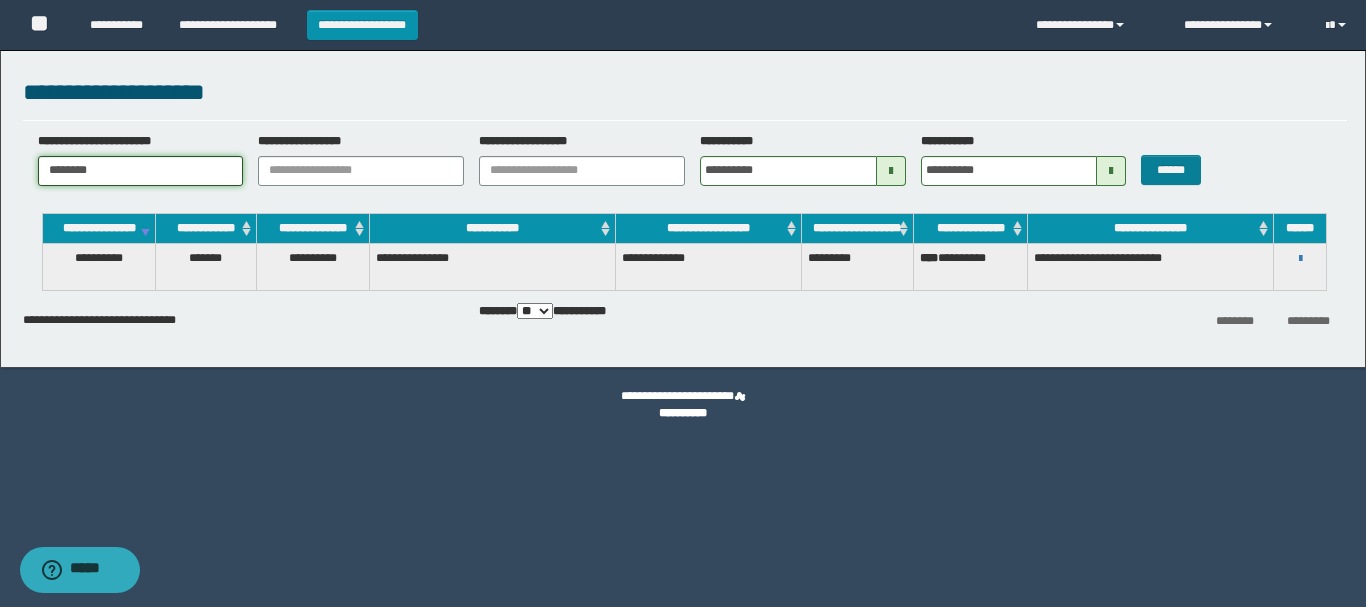 type on "********" 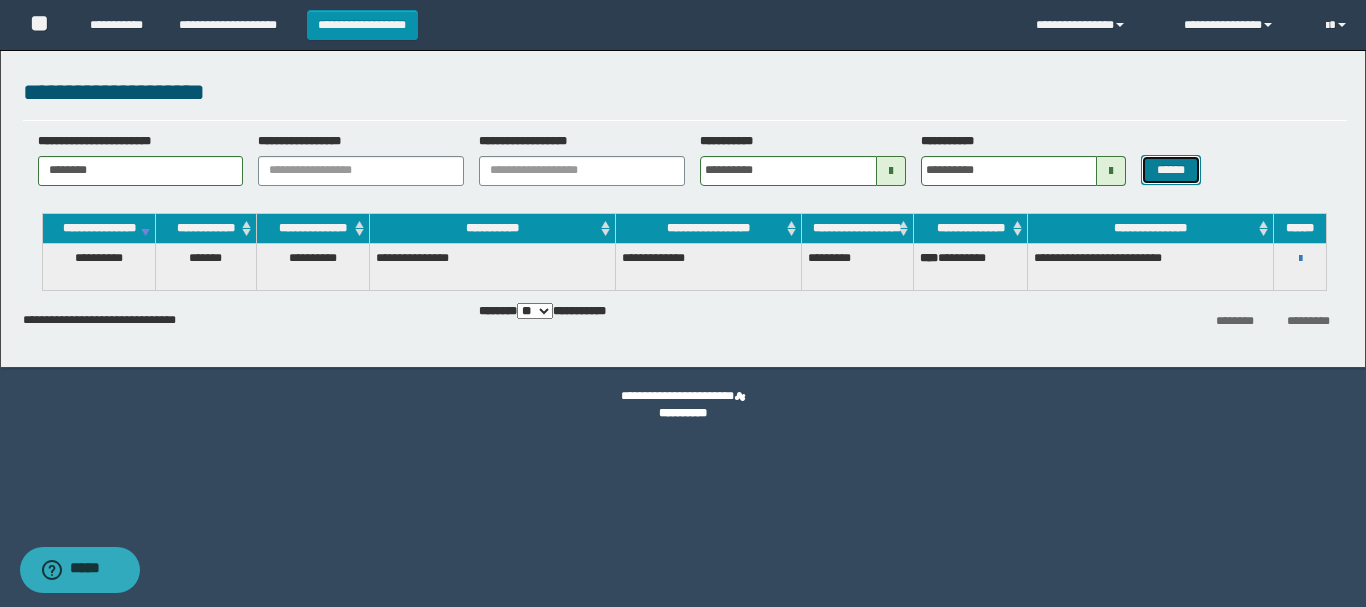 click on "******" at bounding box center [1170, 170] 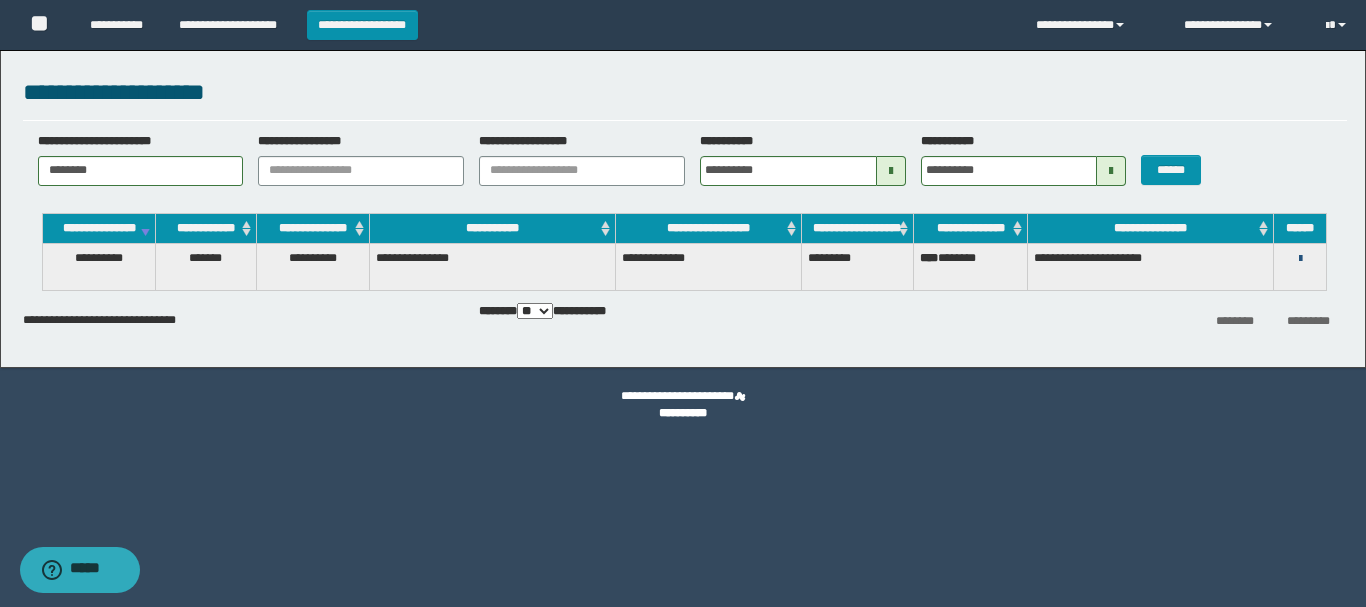 click at bounding box center [1300, 259] 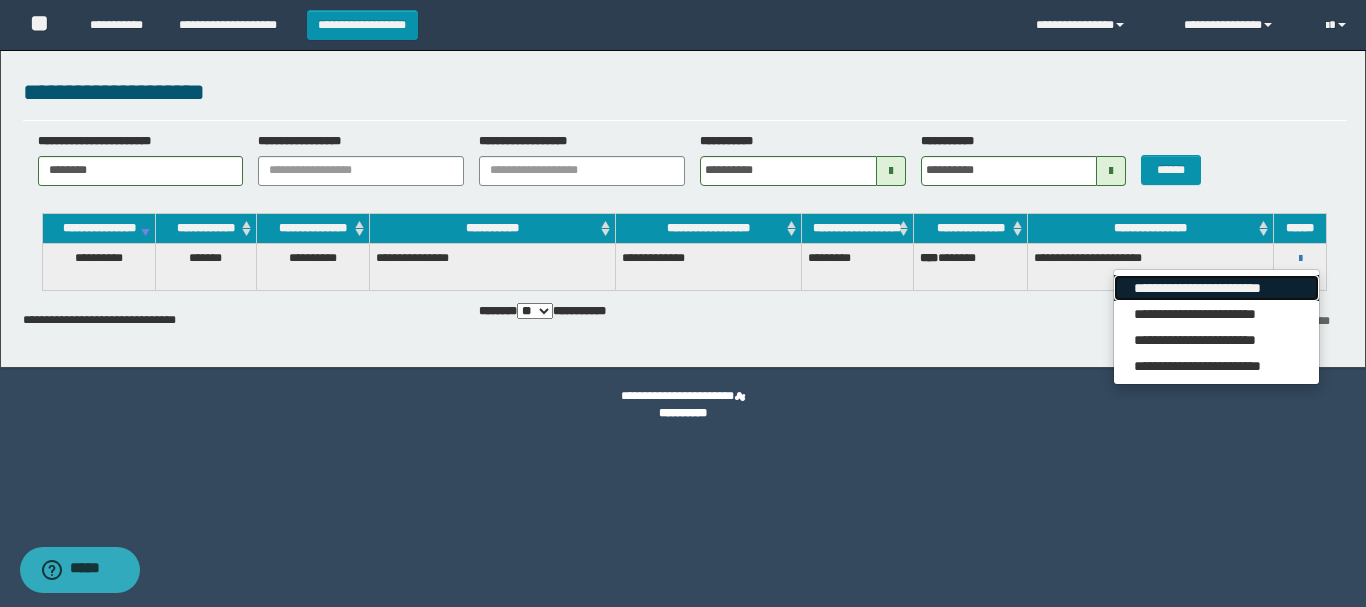click on "**********" at bounding box center (1216, 288) 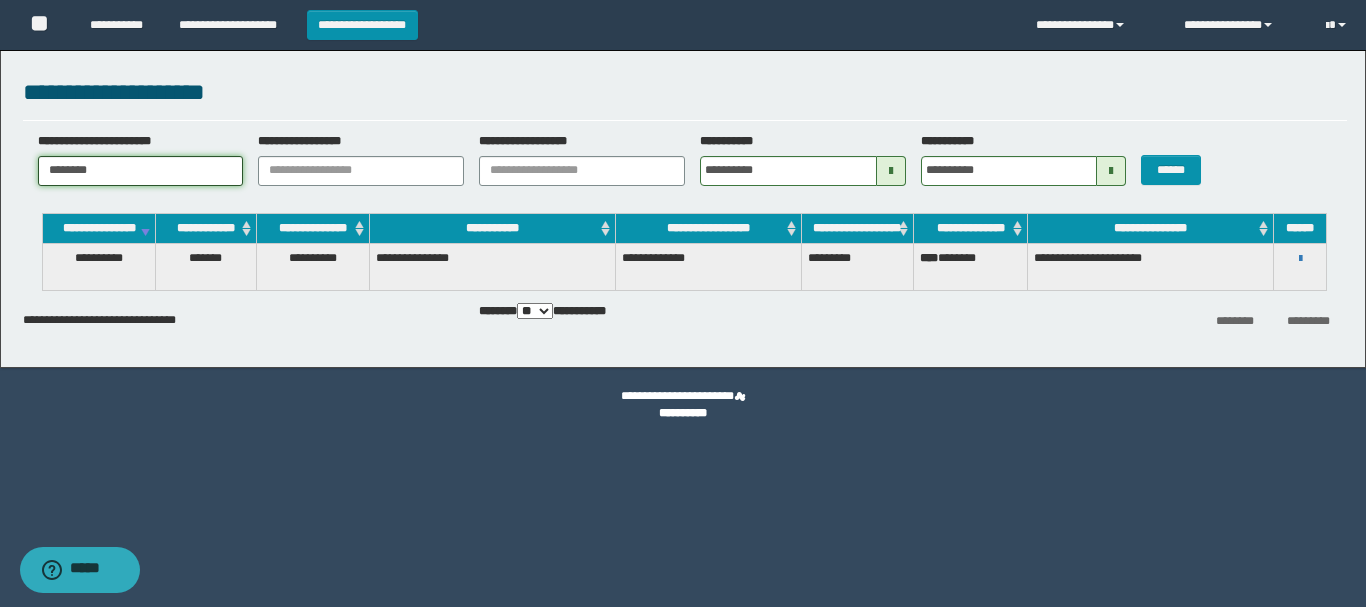 click on "********" at bounding box center [141, 171] 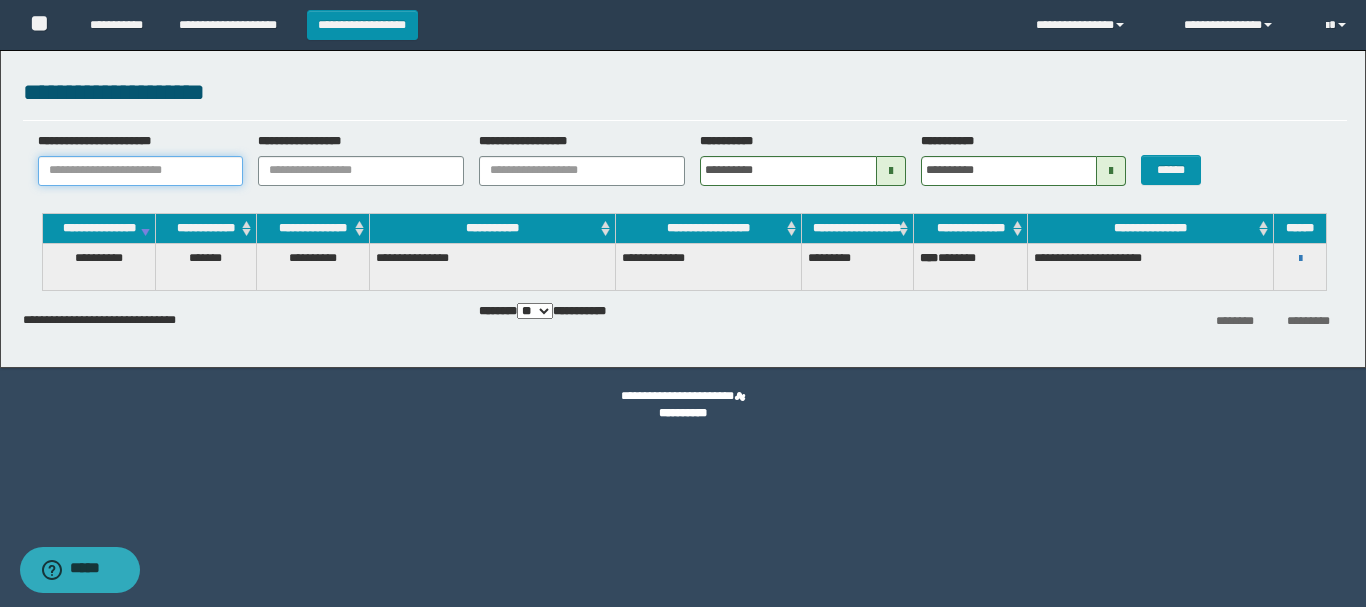 paste on "********" 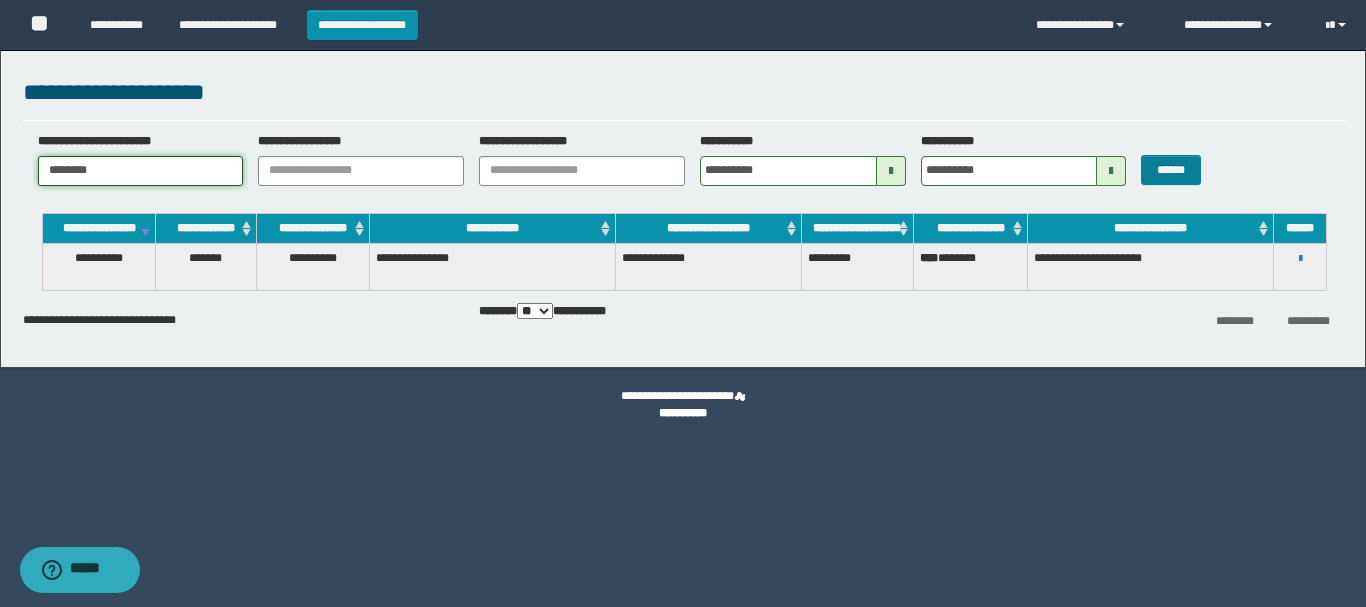 type on "********" 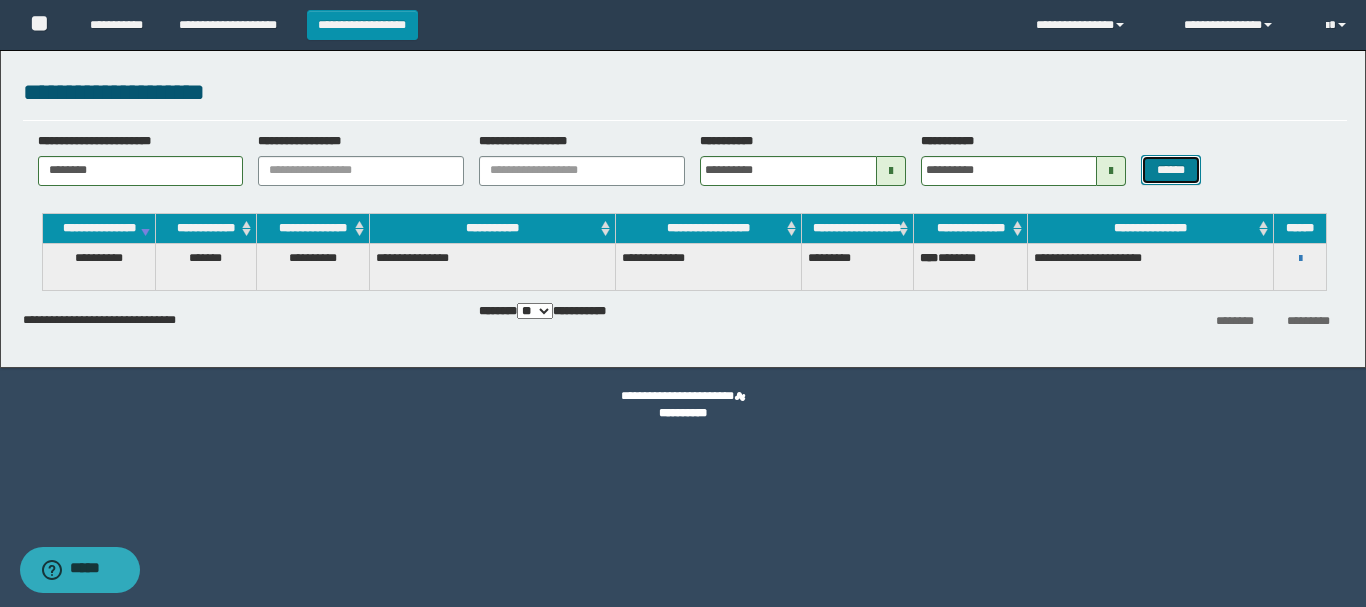 click on "******" at bounding box center (1170, 170) 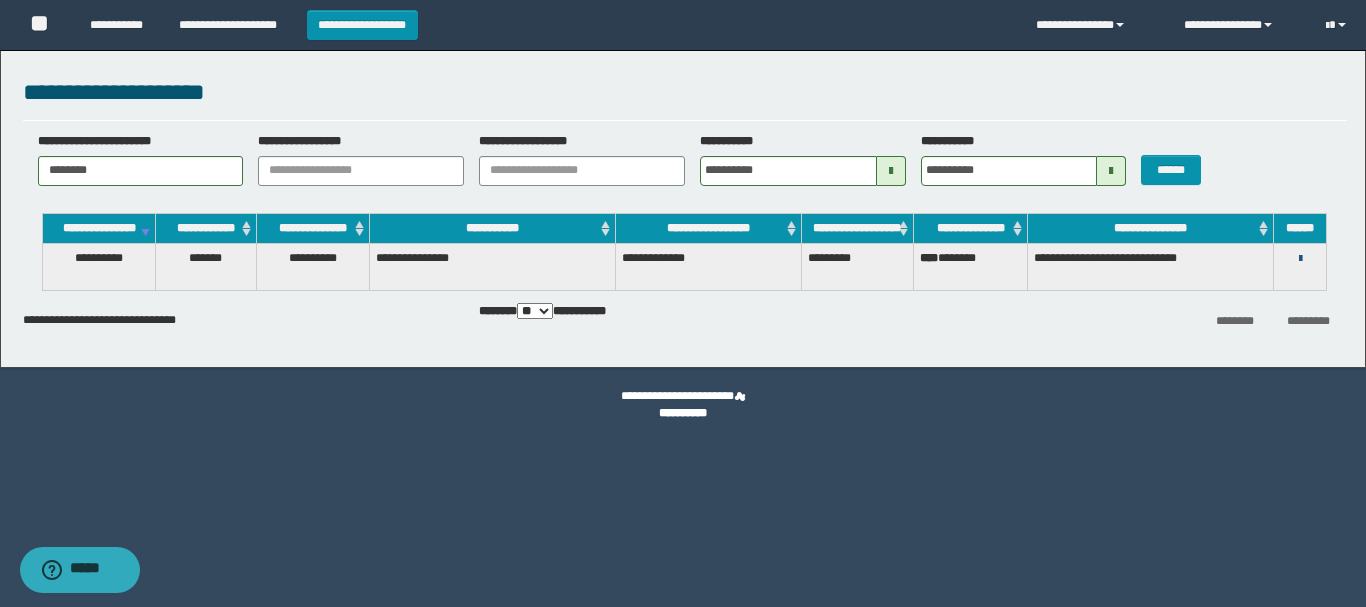 click at bounding box center [1300, 259] 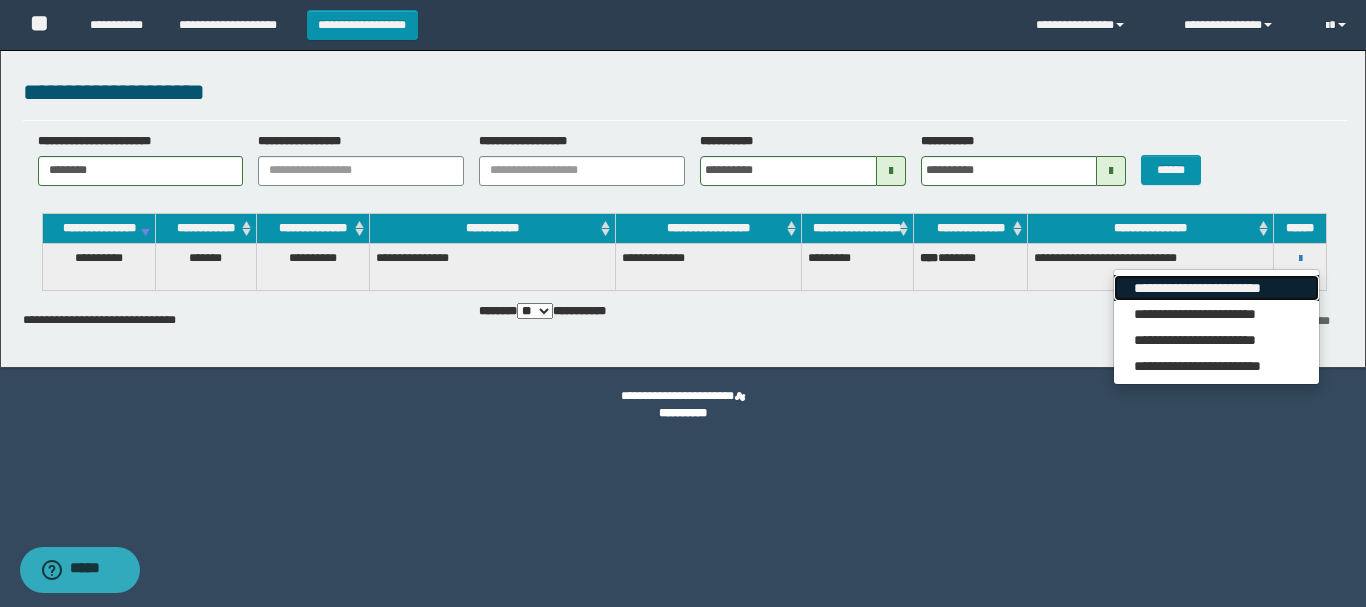 click on "**********" at bounding box center [1216, 288] 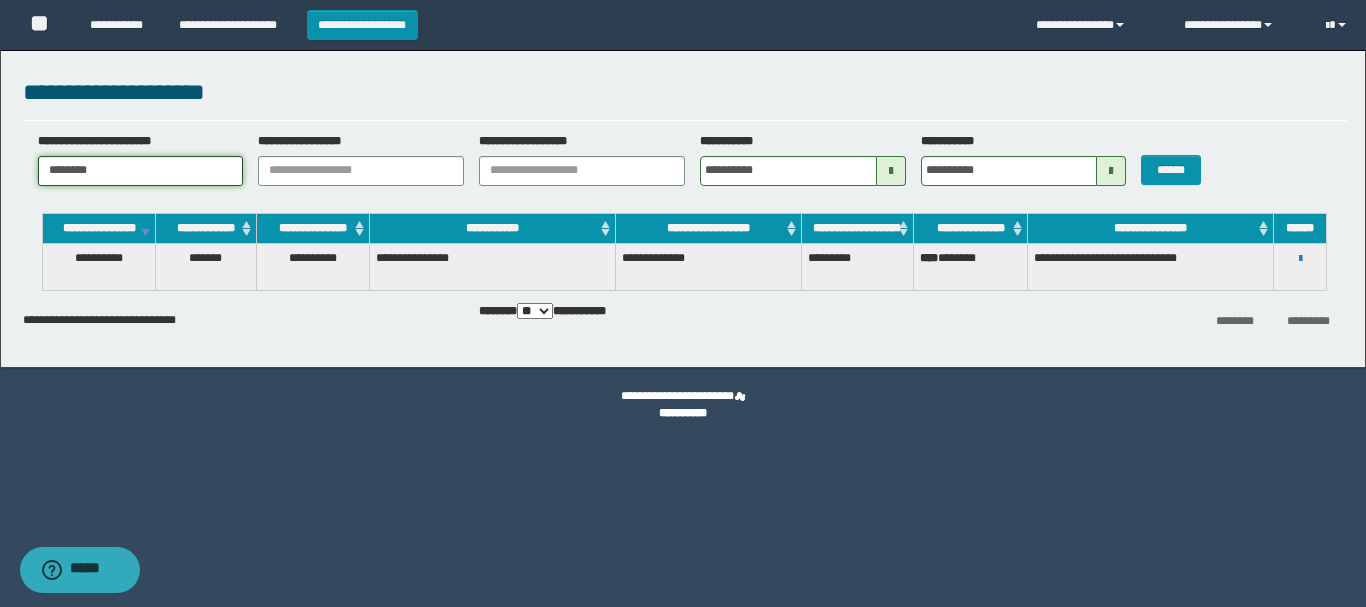 drag, startPoint x: 185, startPoint y: 167, endPoint x: 0, endPoint y: 176, distance: 185.2188 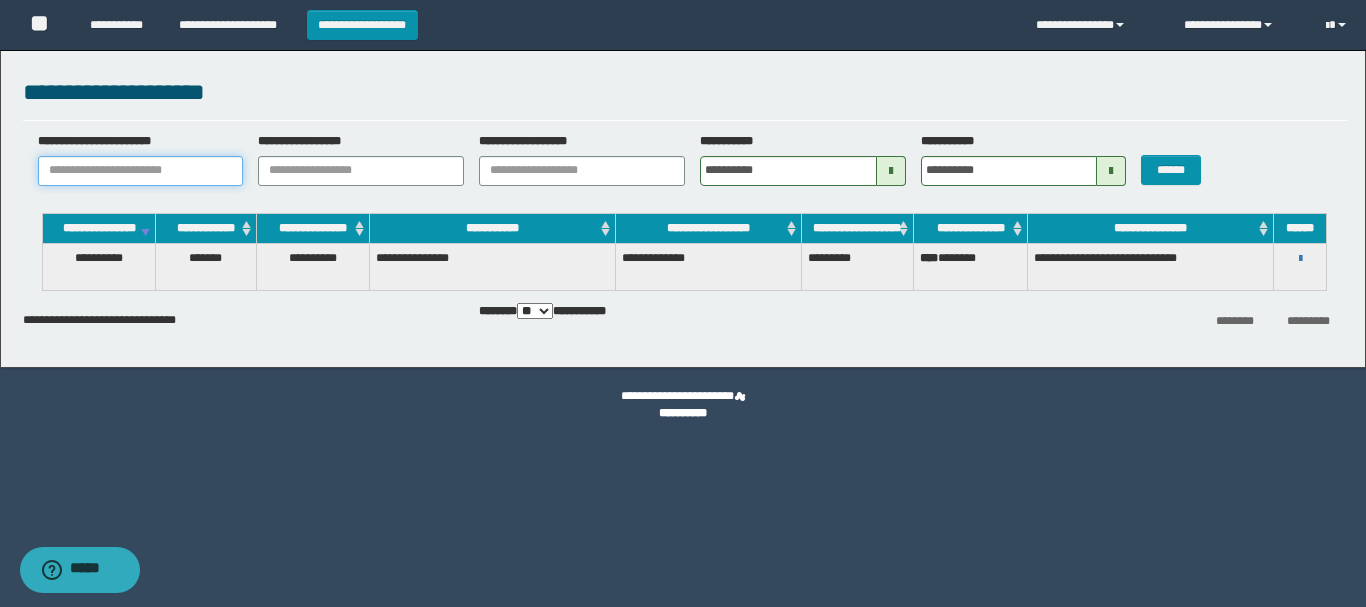 paste on "**********" 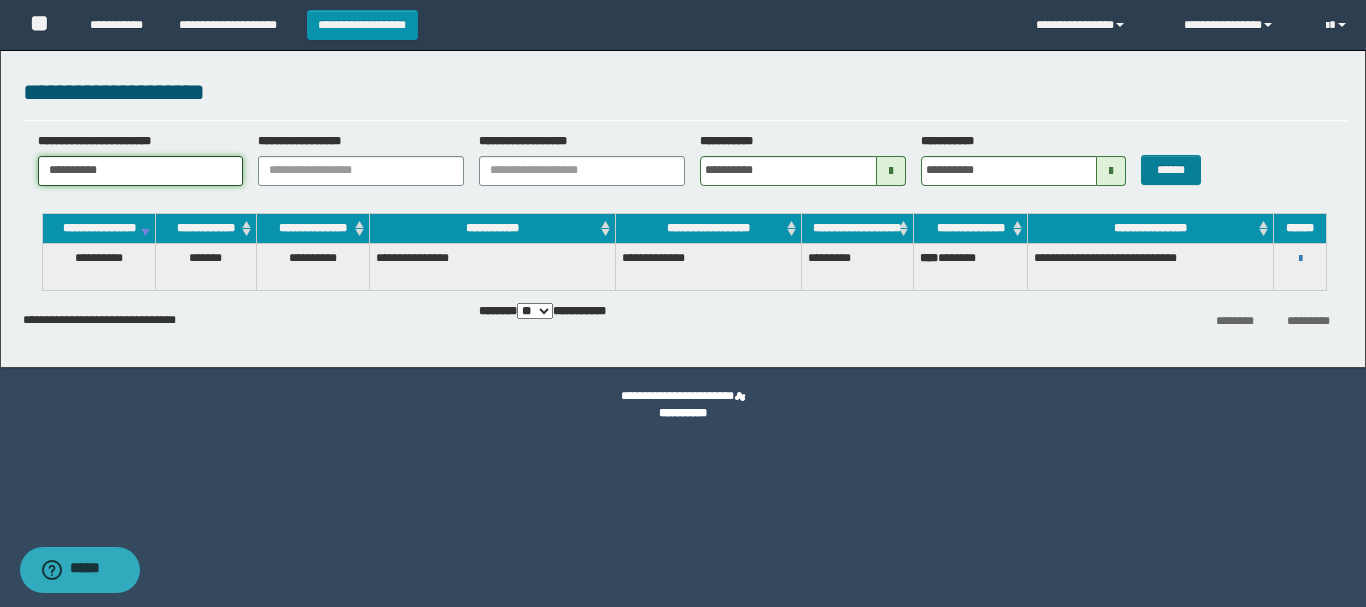 type on "**********" 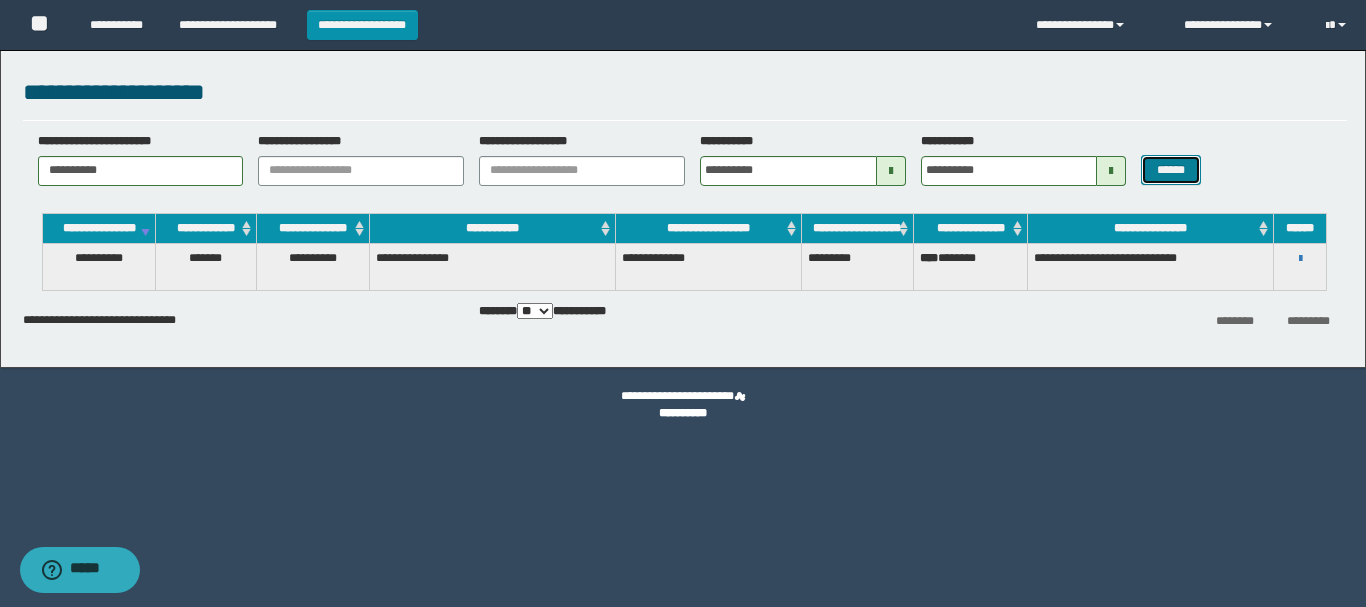 click on "******" at bounding box center [1170, 170] 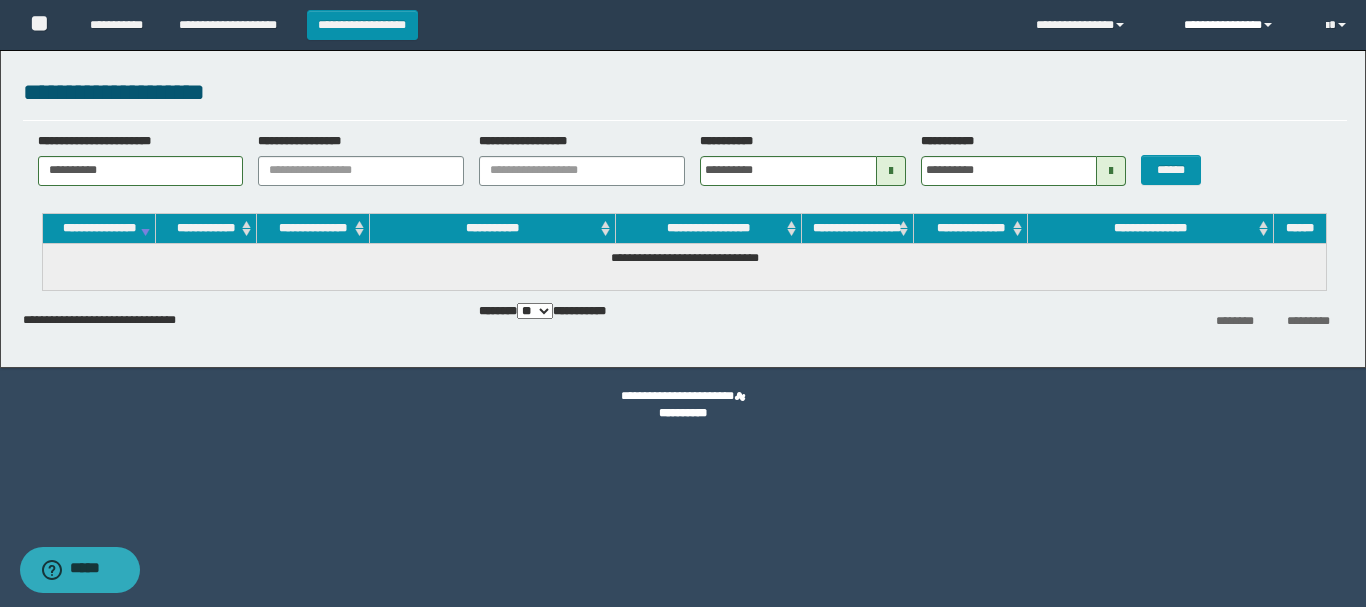 click on "**********" at bounding box center [1240, 25] 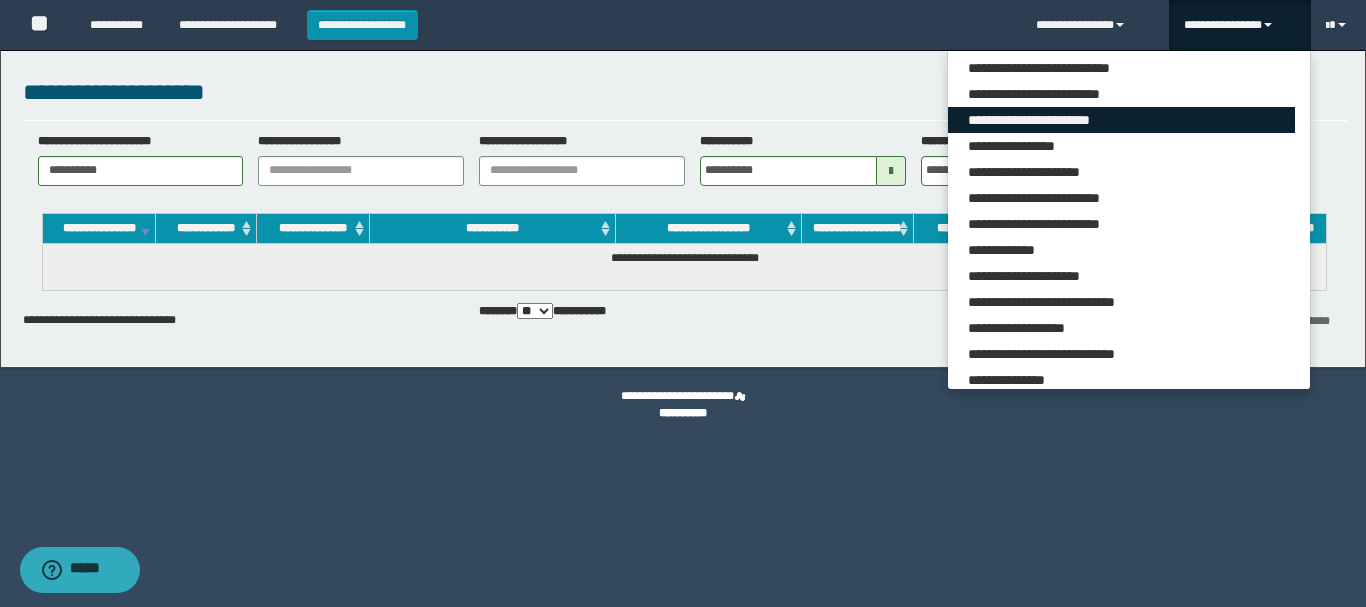 scroll, scrollTop: 166, scrollLeft: 0, axis: vertical 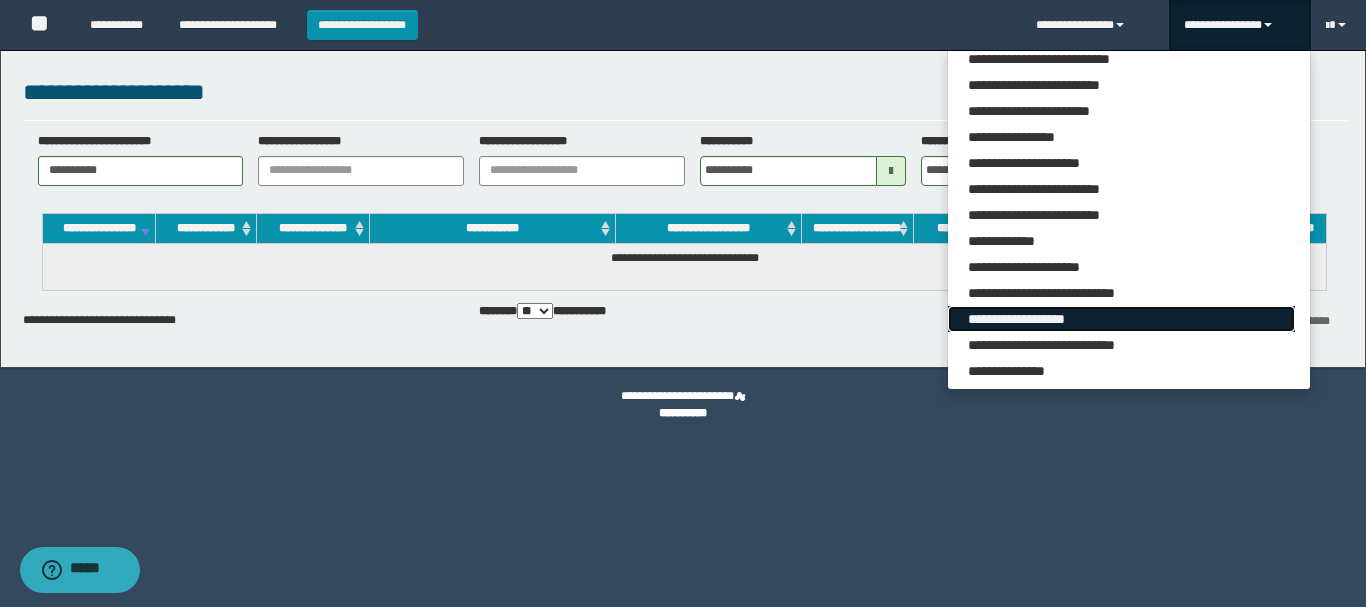 click on "**********" at bounding box center [1121, 319] 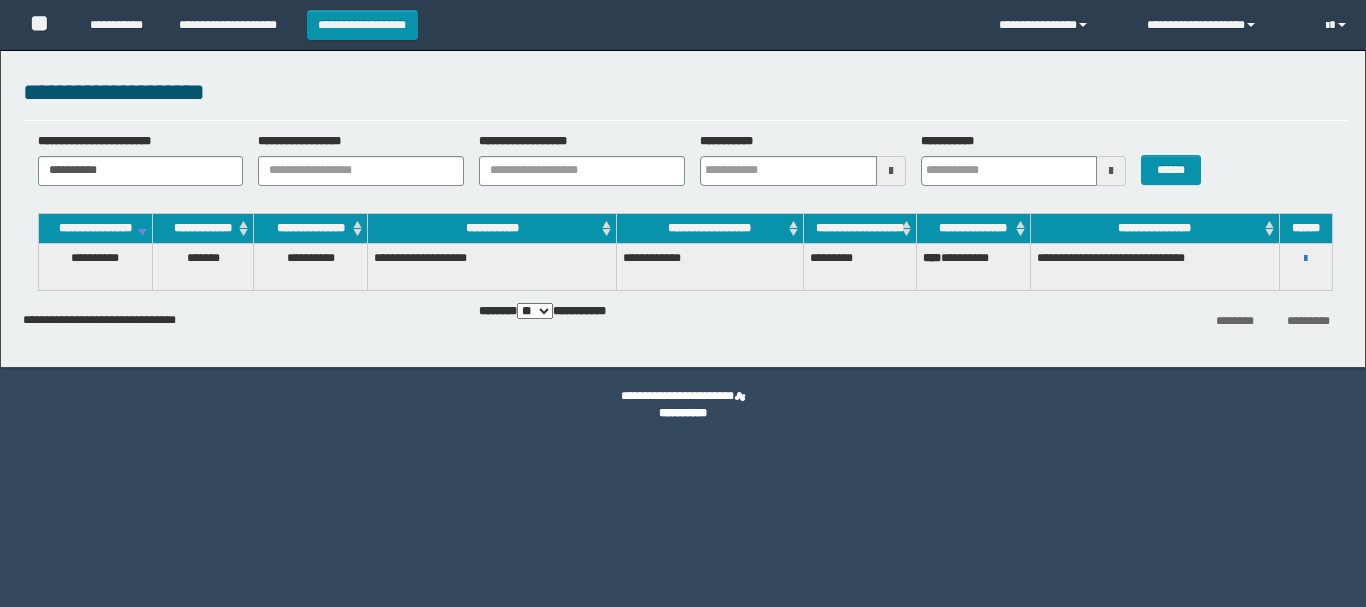 scroll, scrollTop: 0, scrollLeft: 0, axis: both 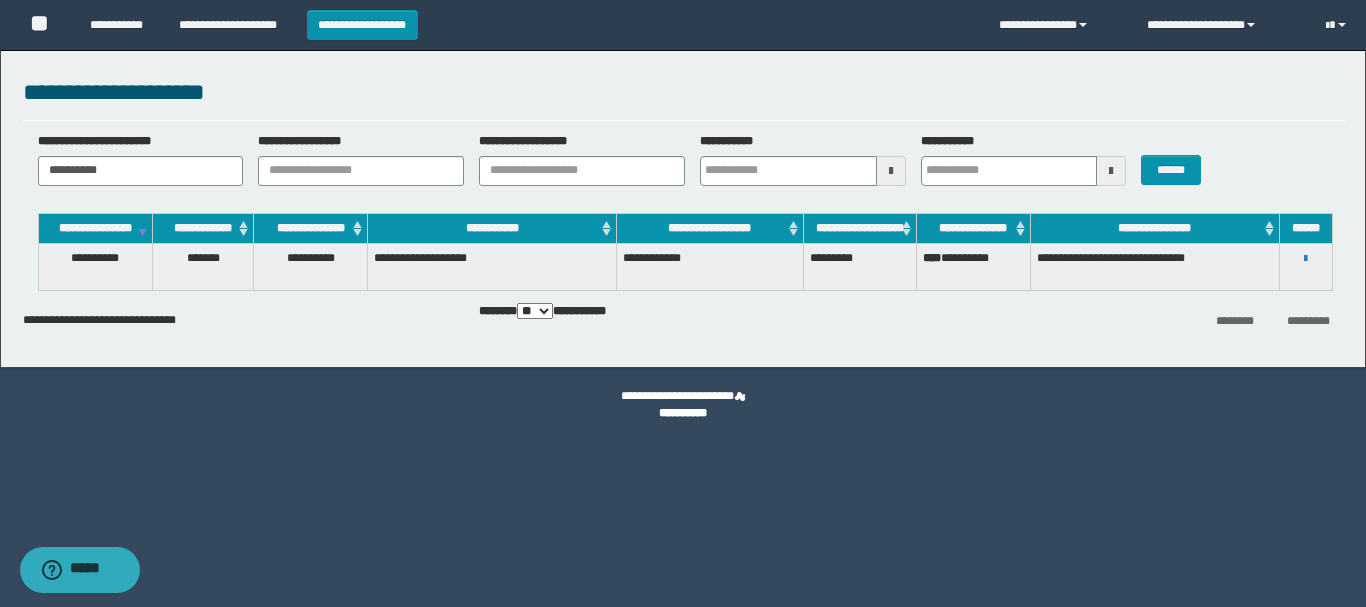 click on "**********" at bounding box center (1306, 258) 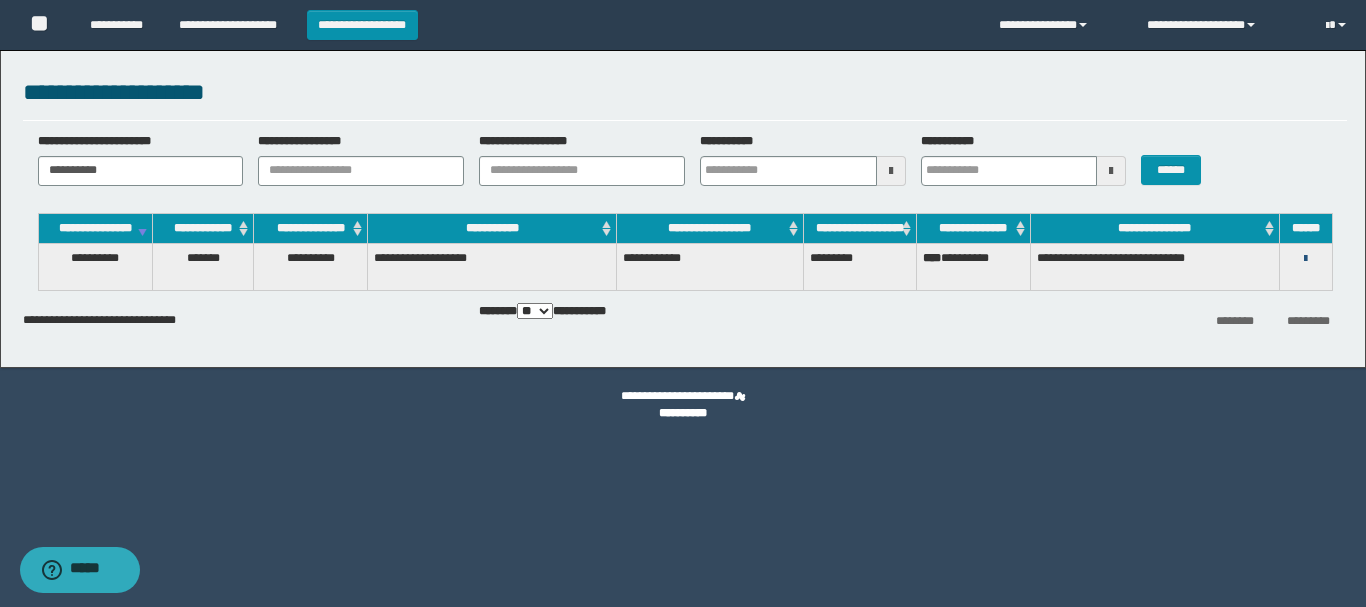 click at bounding box center (1305, 259) 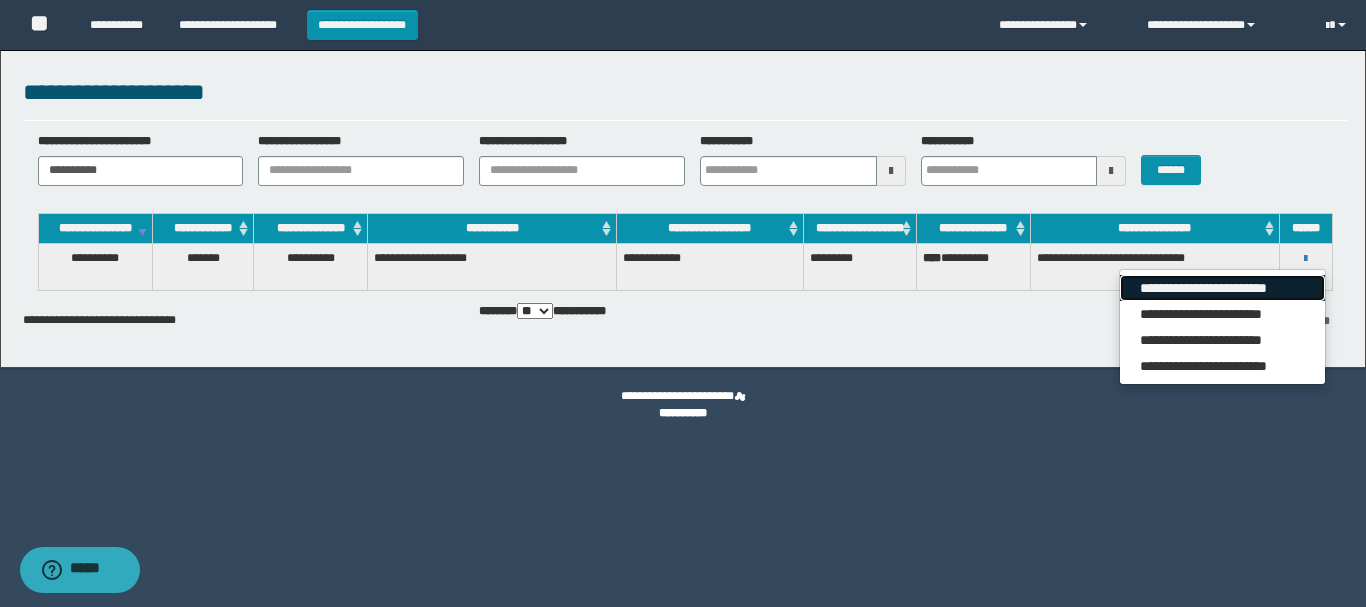 click on "**********" at bounding box center [1222, 288] 